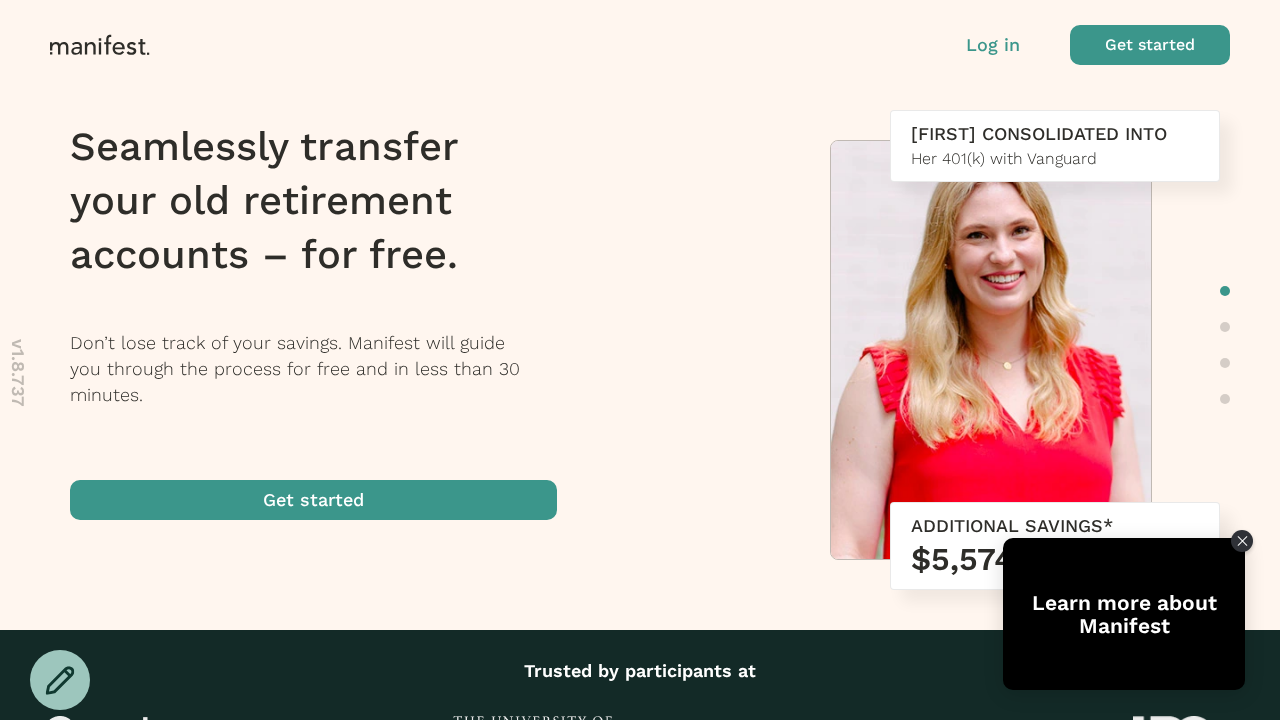 scroll, scrollTop: 0, scrollLeft: 0, axis: both 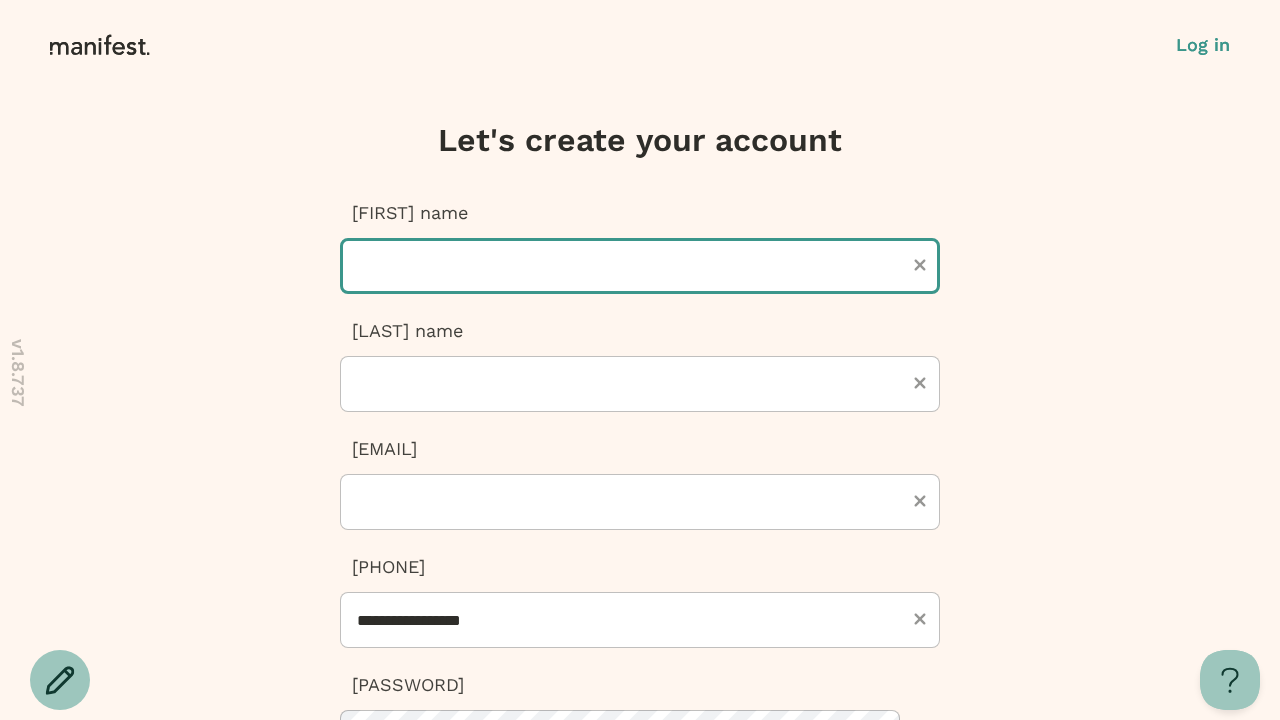 click at bounding box center (640, 266) 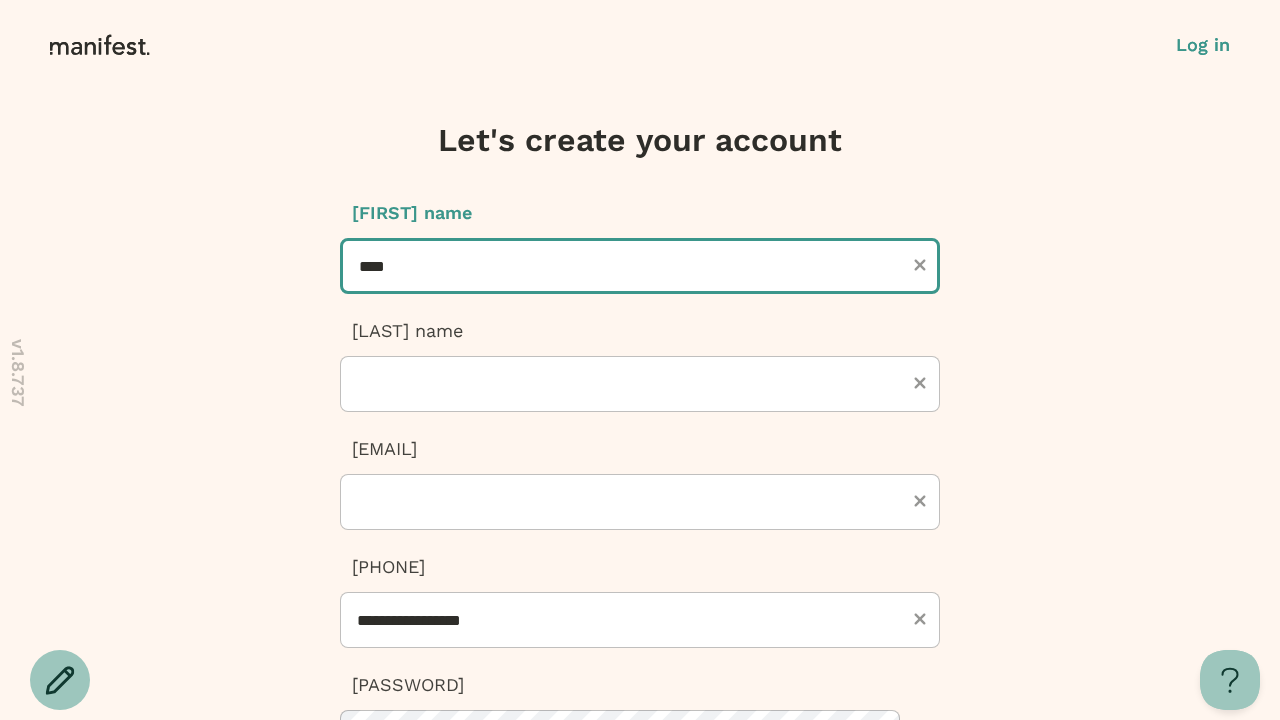 type on "****" 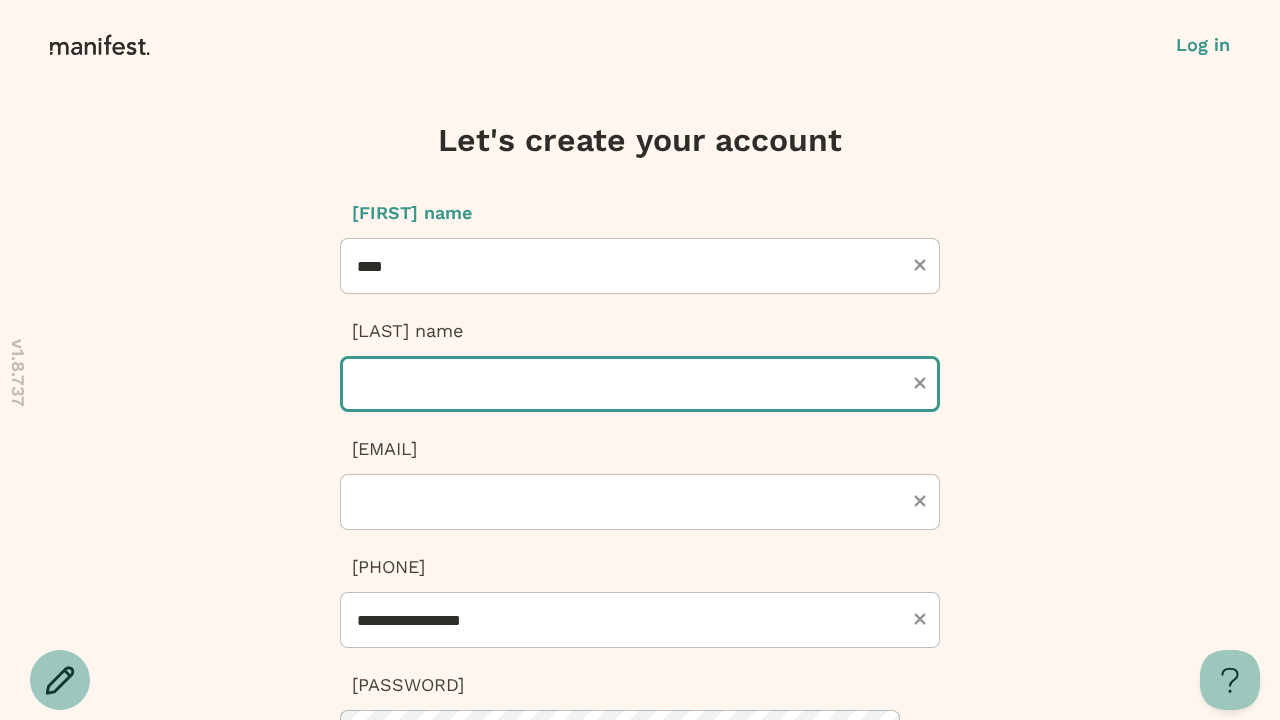 click at bounding box center [640, 384] 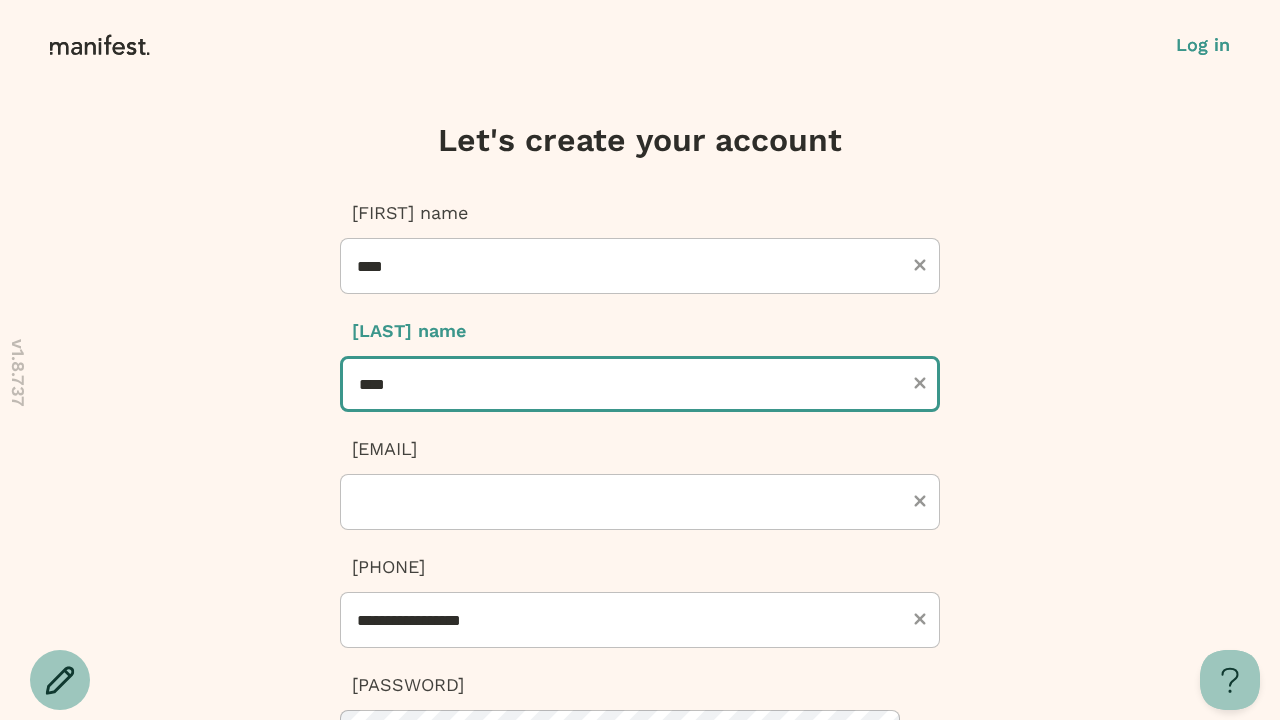 type on "****" 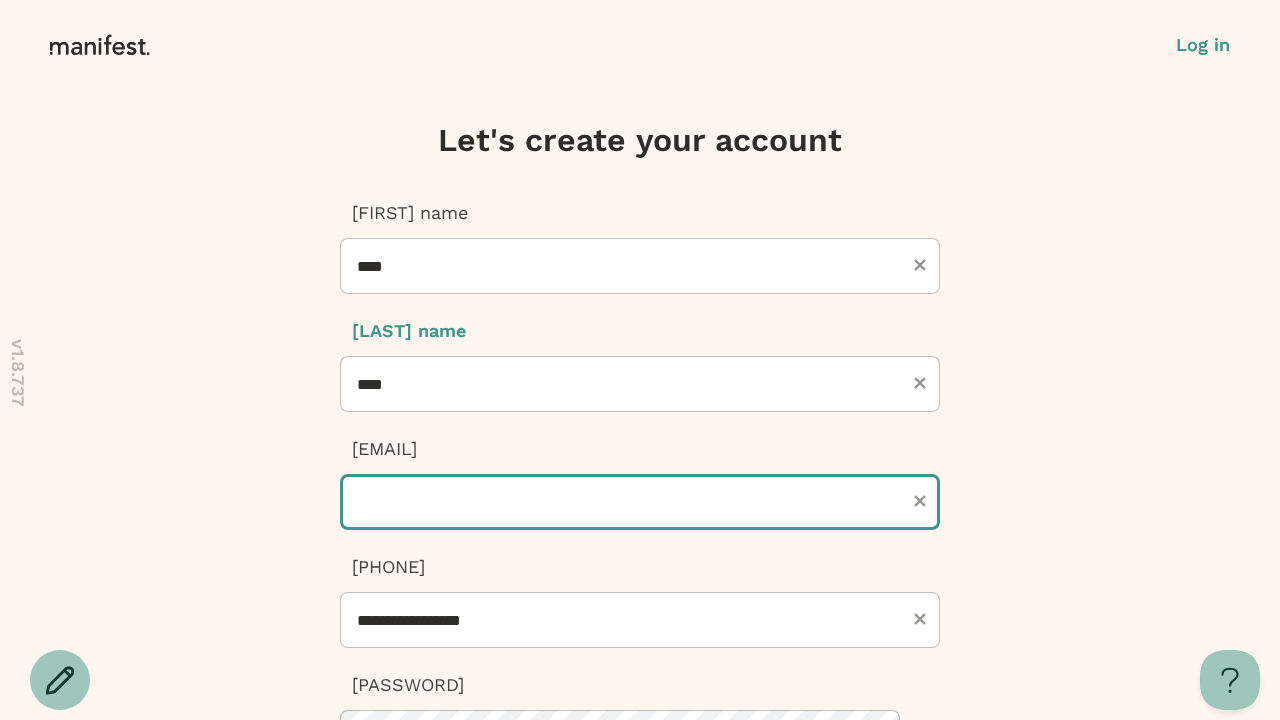 click at bounding box center [640, 502] 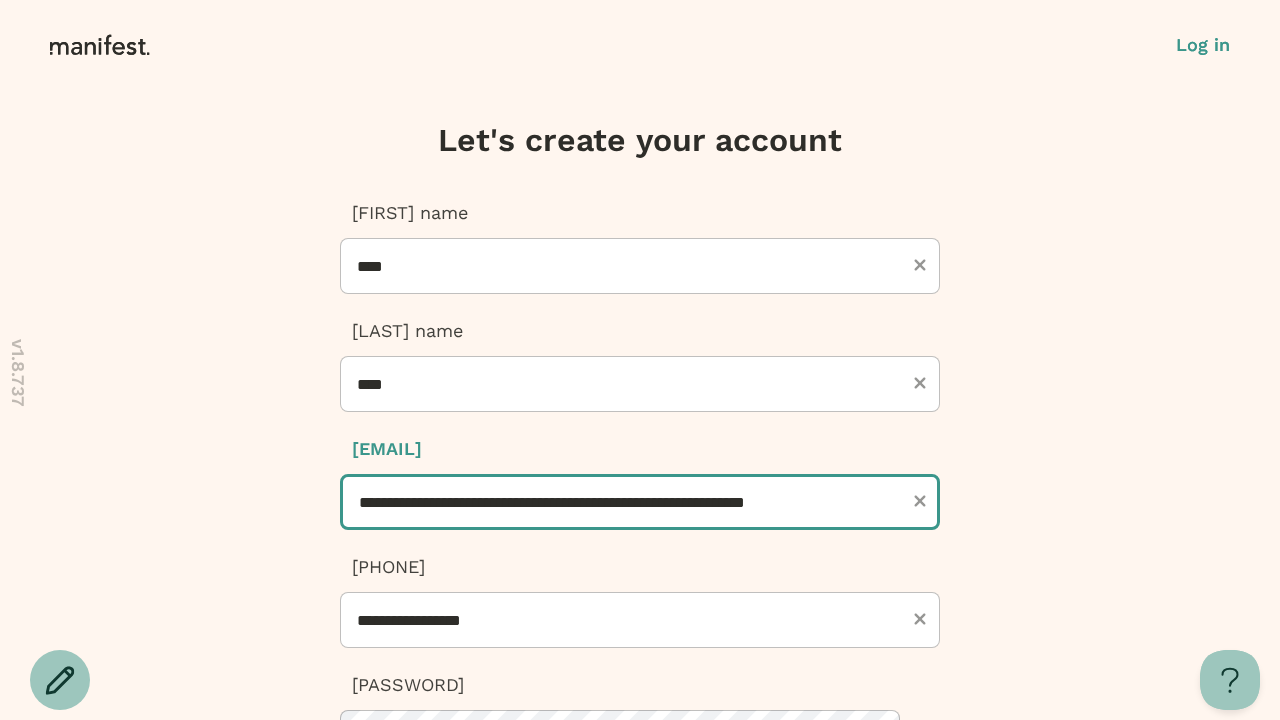 scroll, scrollTop: 0, scrollLeft: 0, axis: both 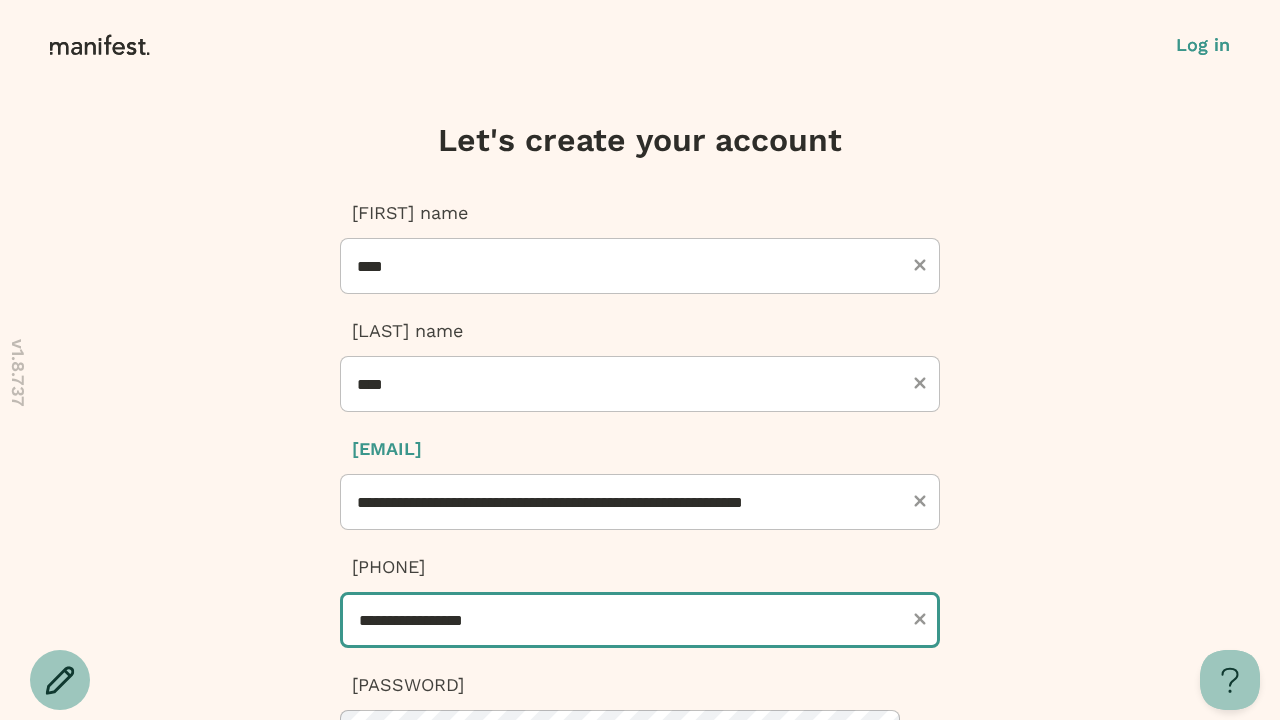 click on "**********" at bounding box center (640, 620) 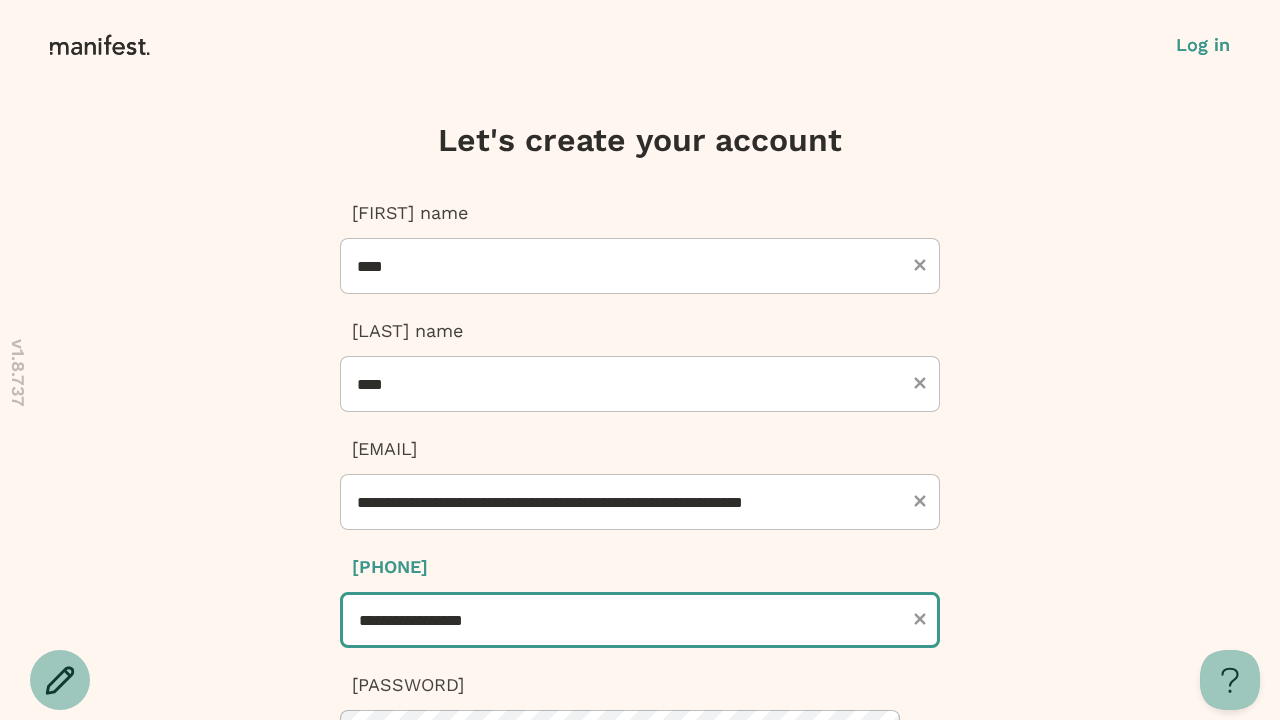 type on "**********" 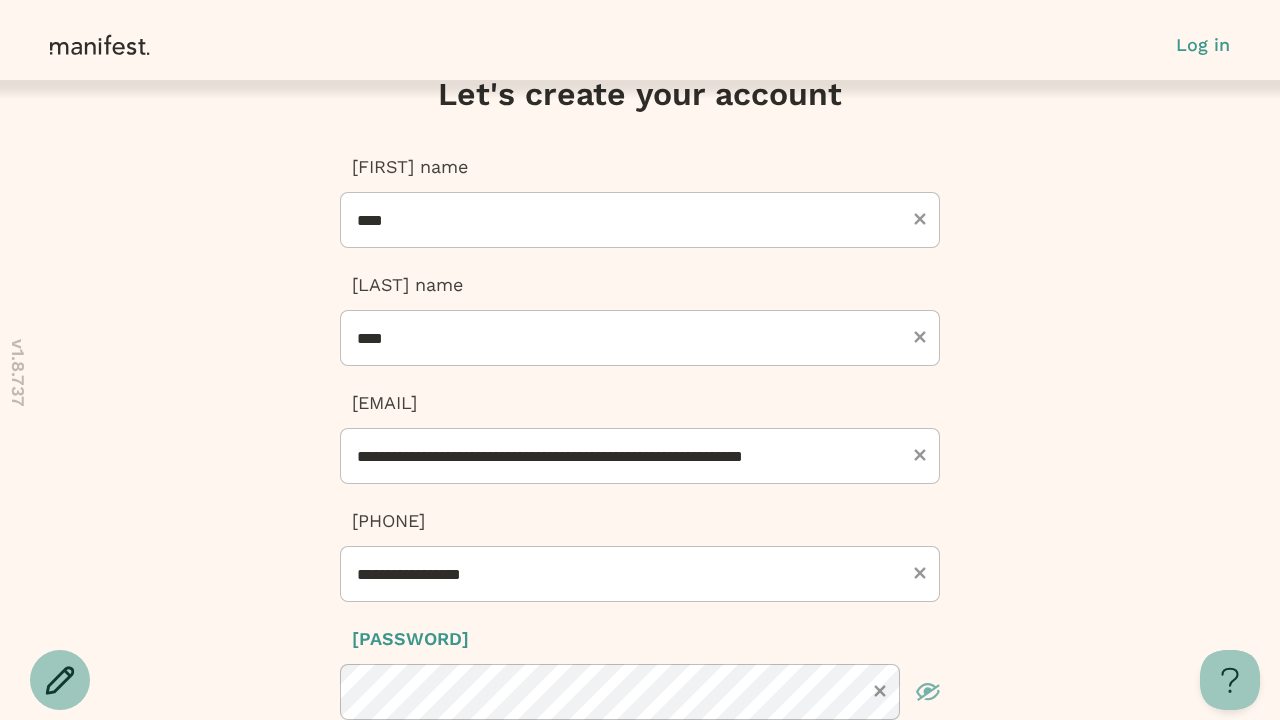 scroll, scrollTop: 508, scrollLeft: 0, axis: vertical 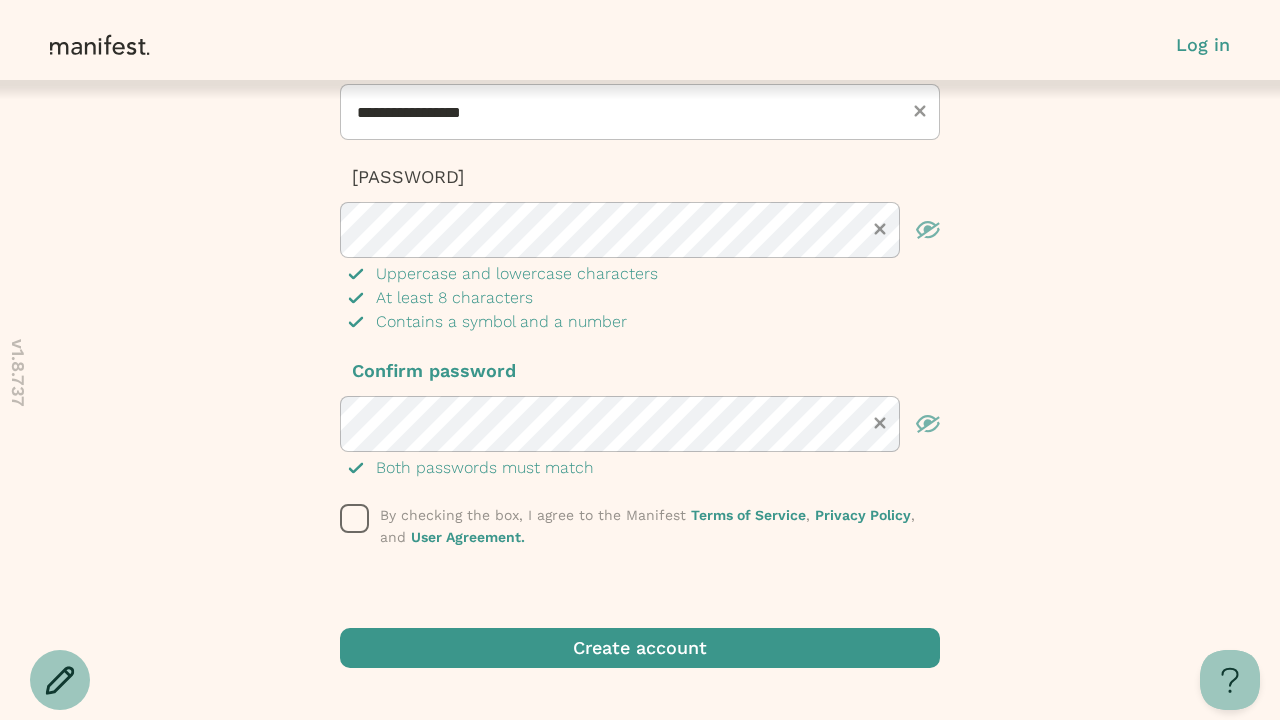 click 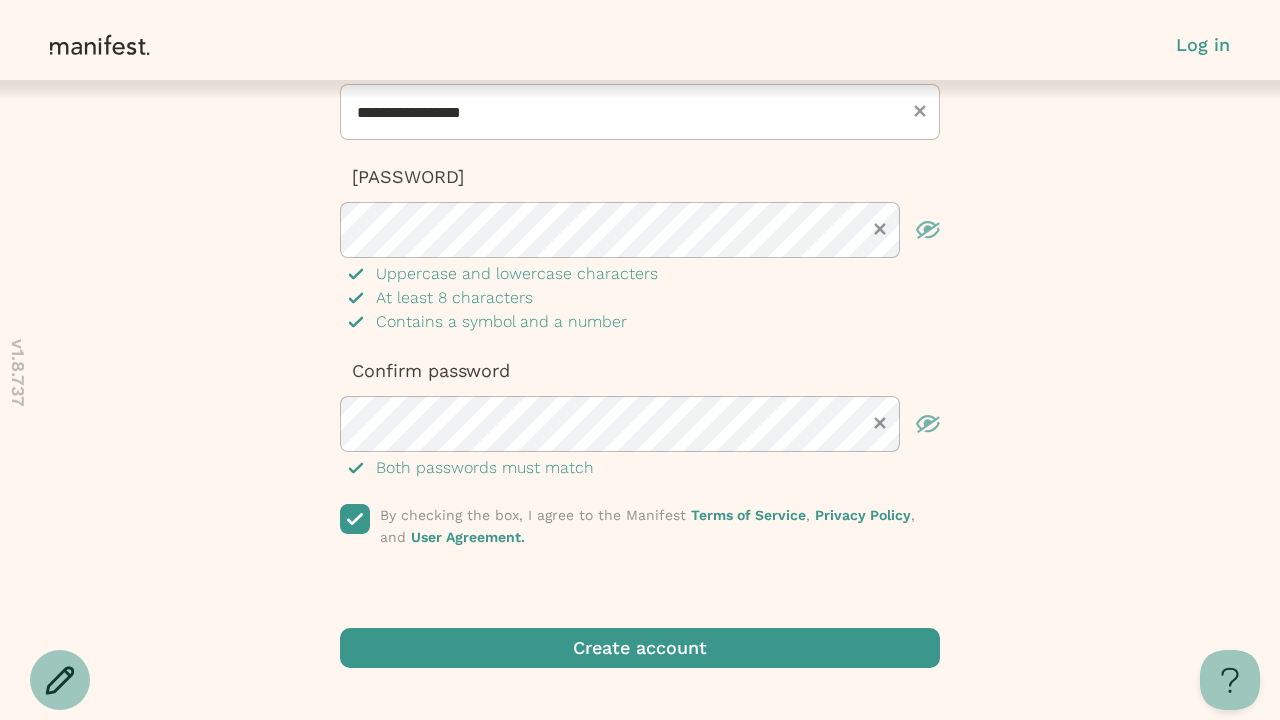 scroll, scrollTop: 0, scrollLeft: 0, axis: both 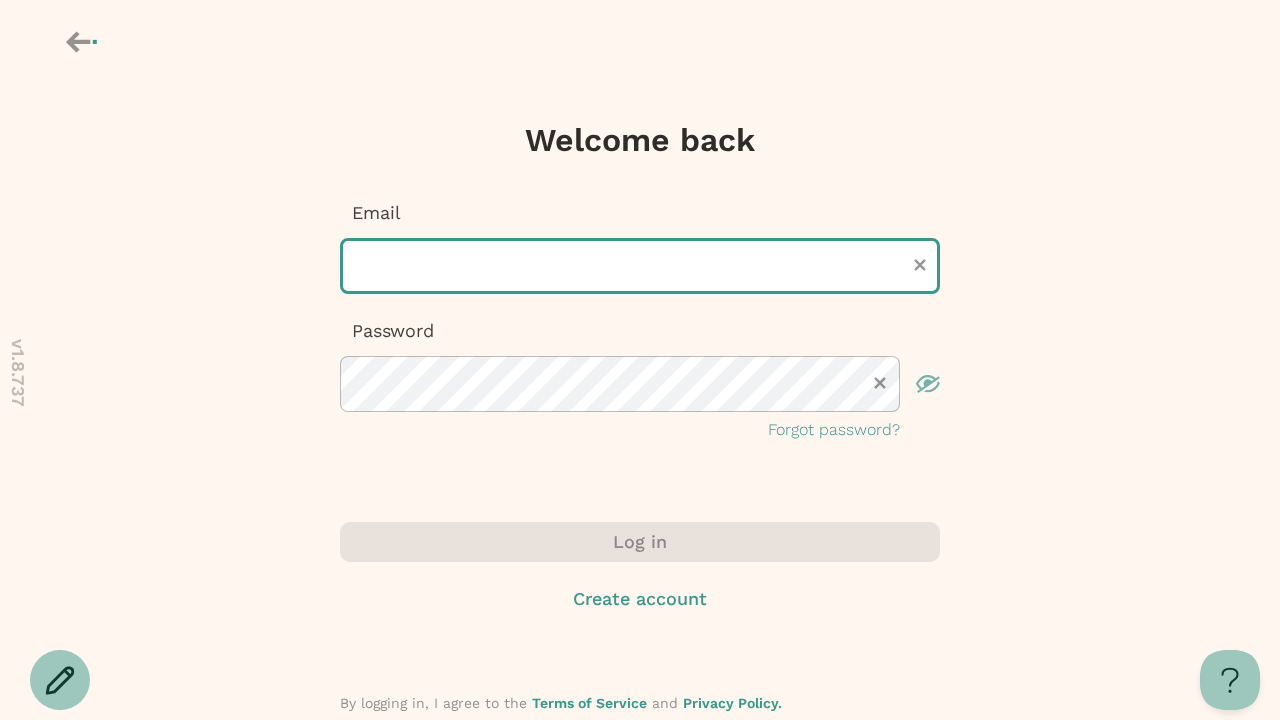 click at bounding box center [640, 266] 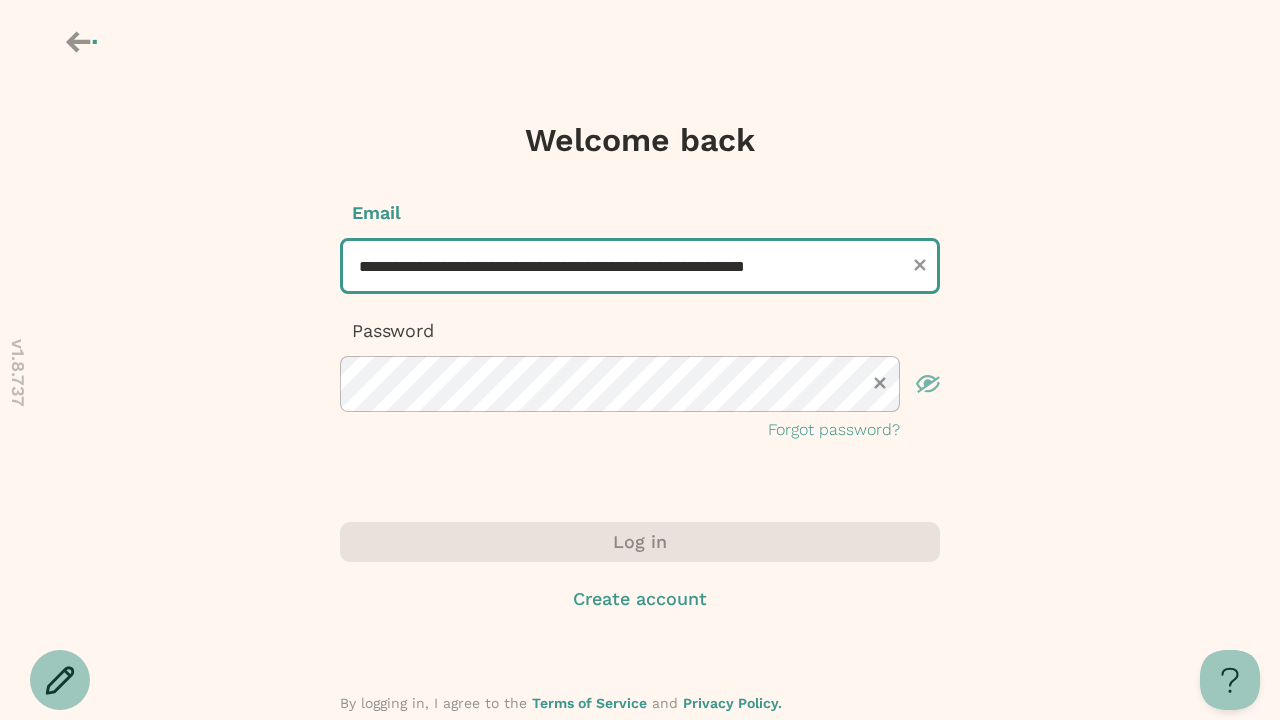 scroll, scrollTop: 0, scrollLeft: 23, axis: horizontal 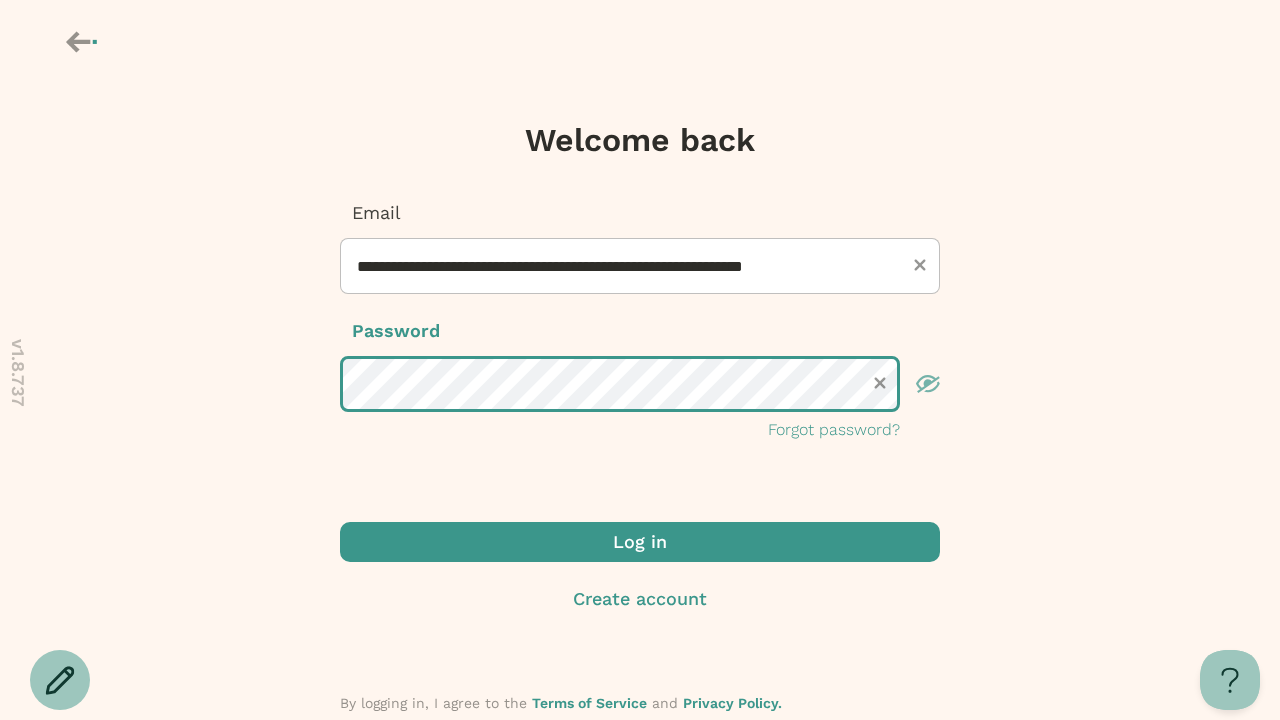 click on "Log in" at bounding box center (640, 542) 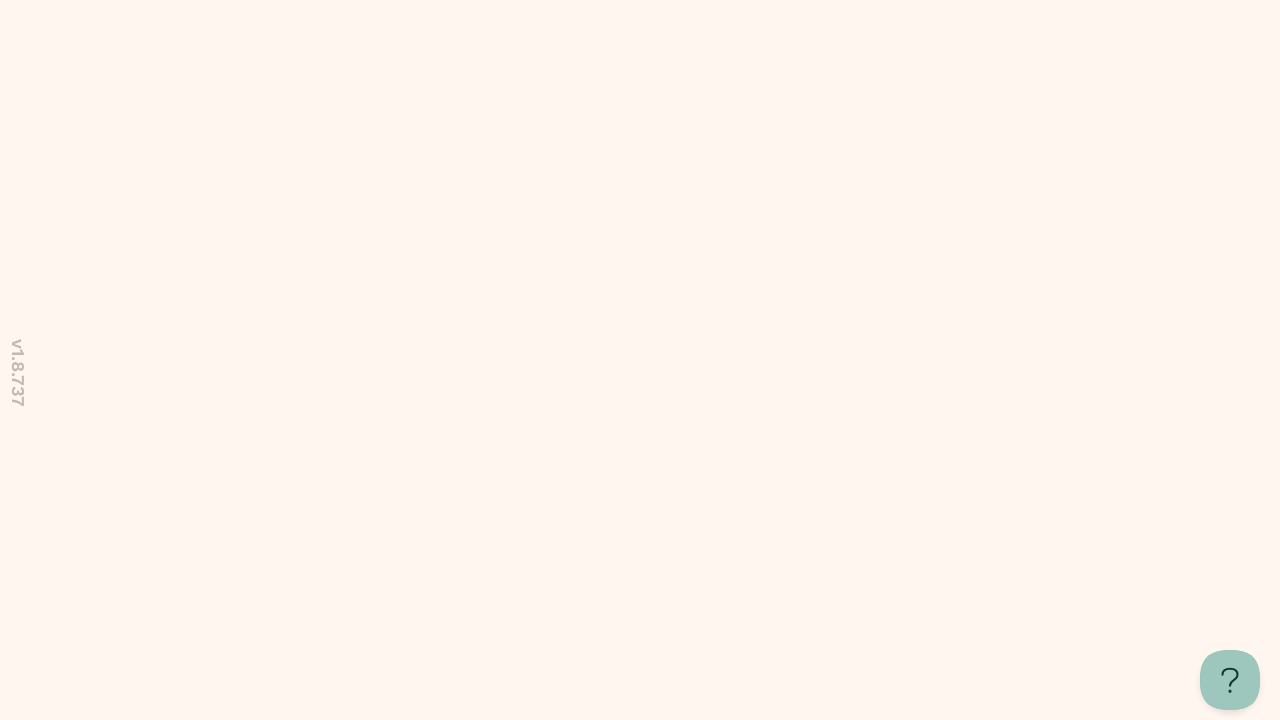 scroll, scrollTop: 0, scrollLeft: 0, axis: both 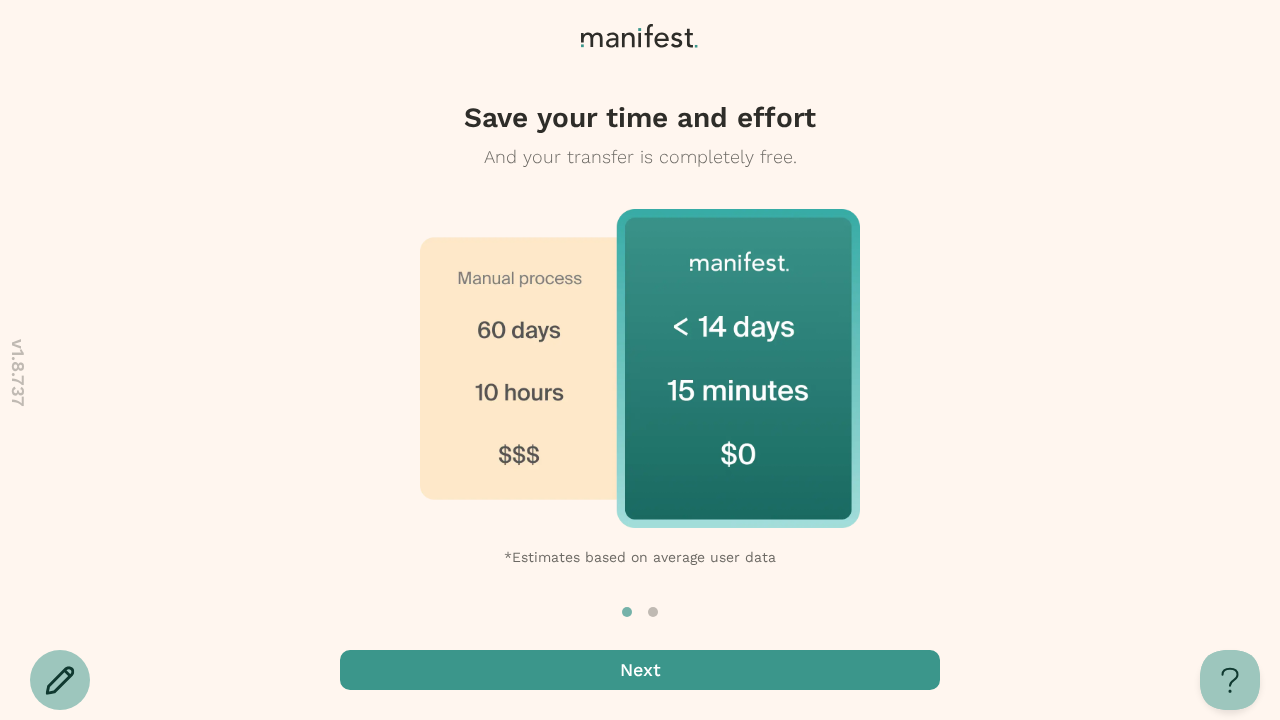 click at bounding box center [640, 670] 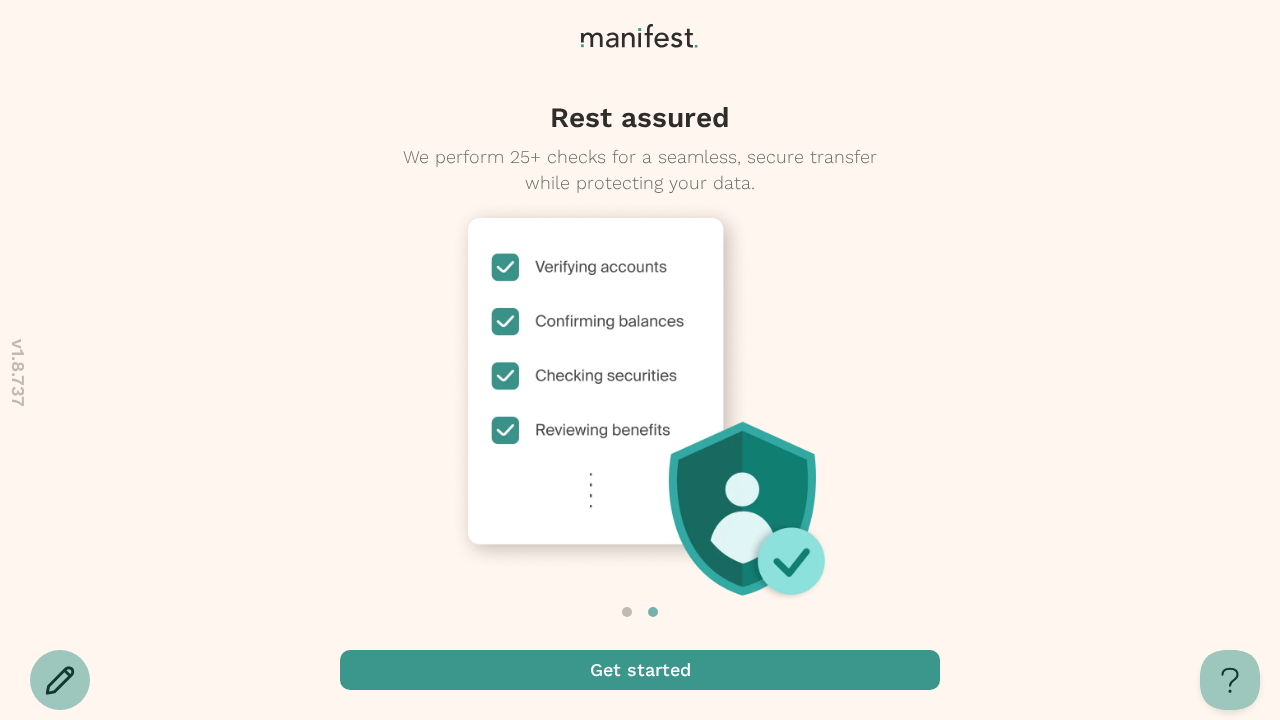 click at bounding box center [640, 670] 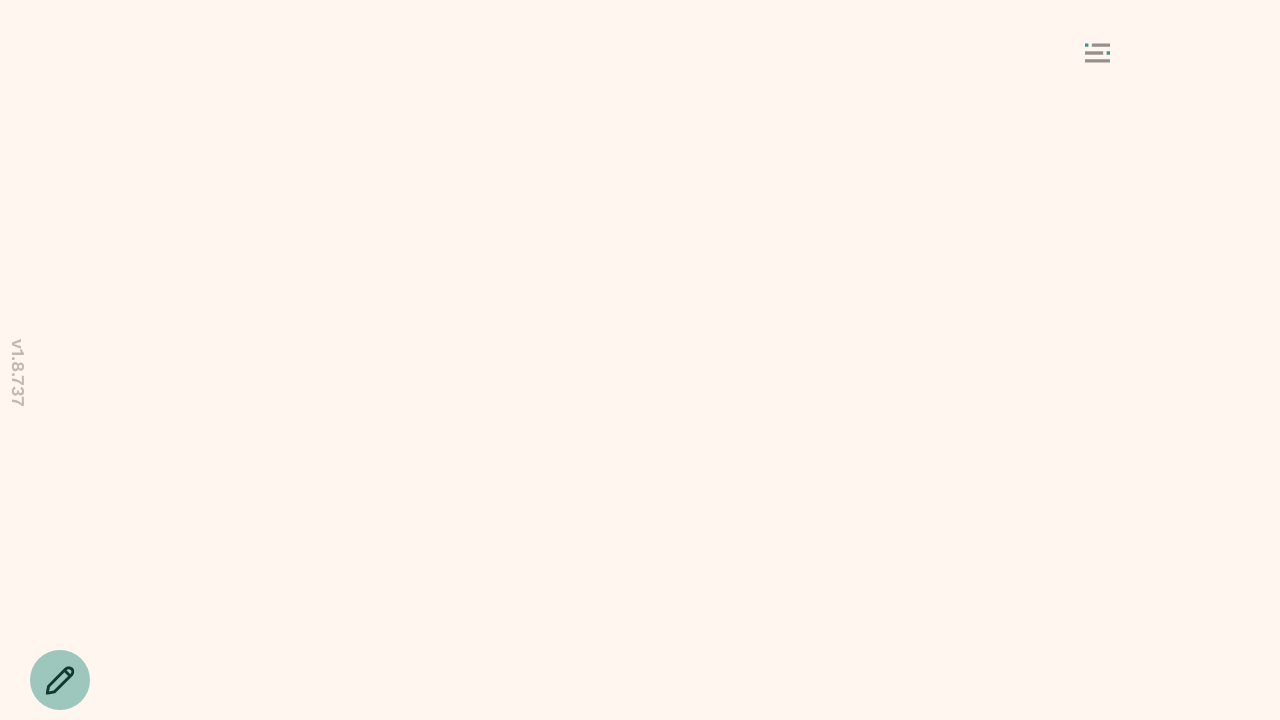 scroll, scrollTop: 0, scrollLeft: 0, axis: both 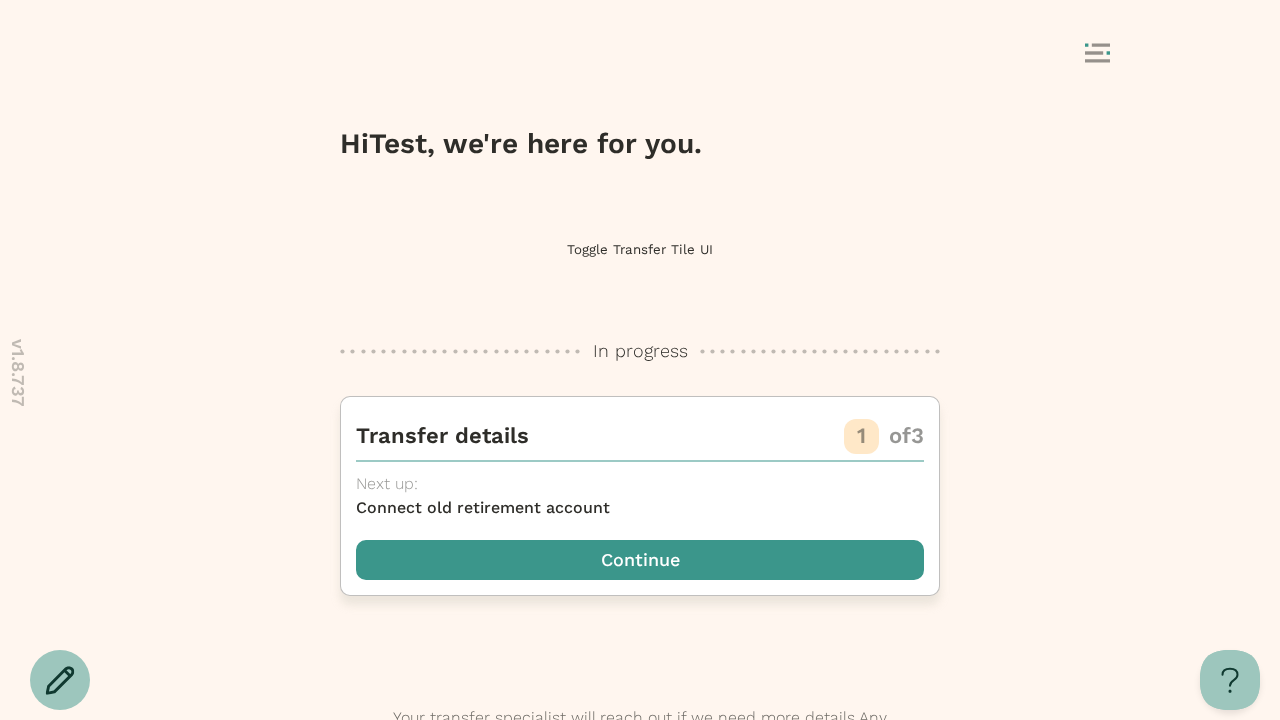 click at bounding box center (640, 560) 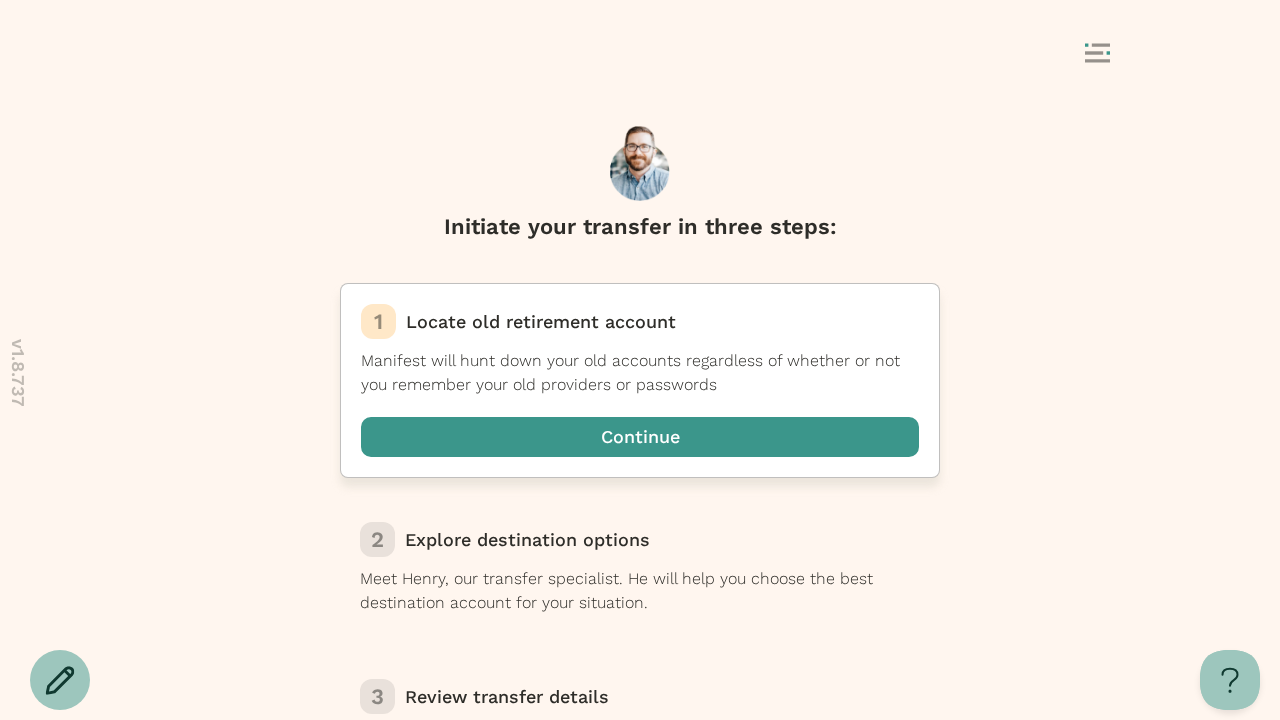 click at bounding box center [640, 437] 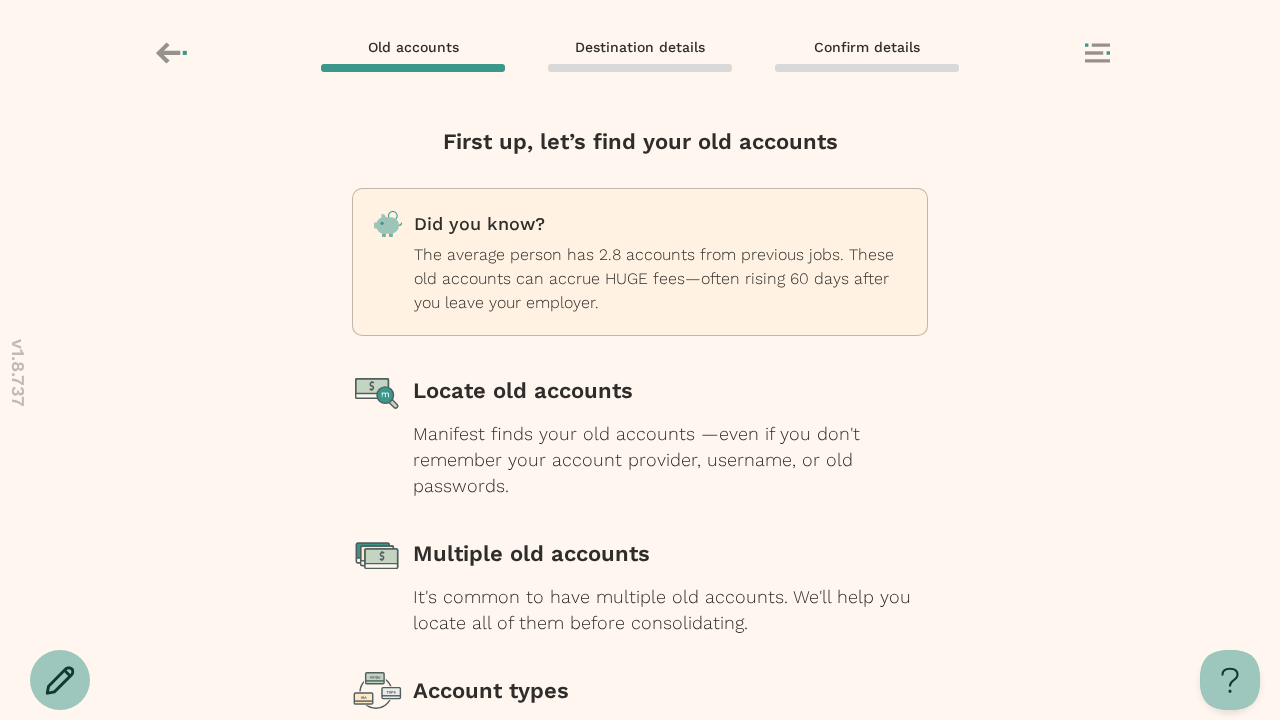 click at bounding box center (640, 797) 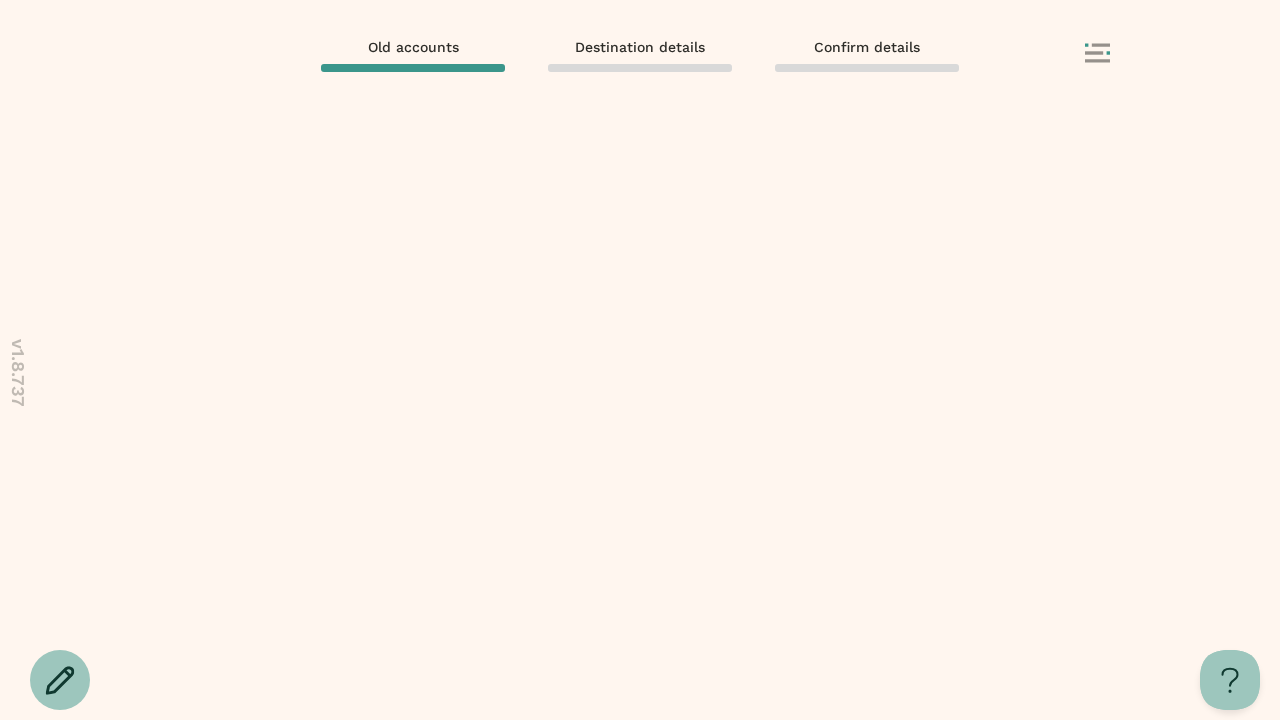 scroll, scrollTop: 0, scrollLeft: 0, axis: both 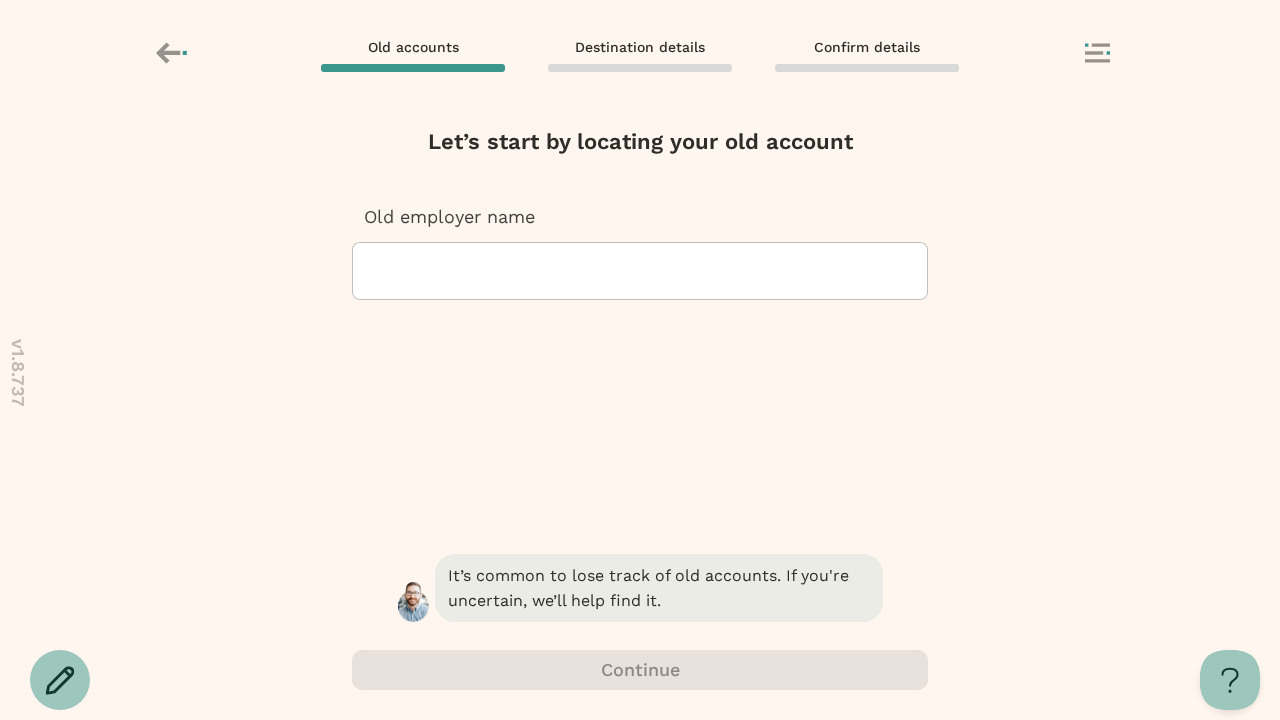 click at bounding box center (371, 271) 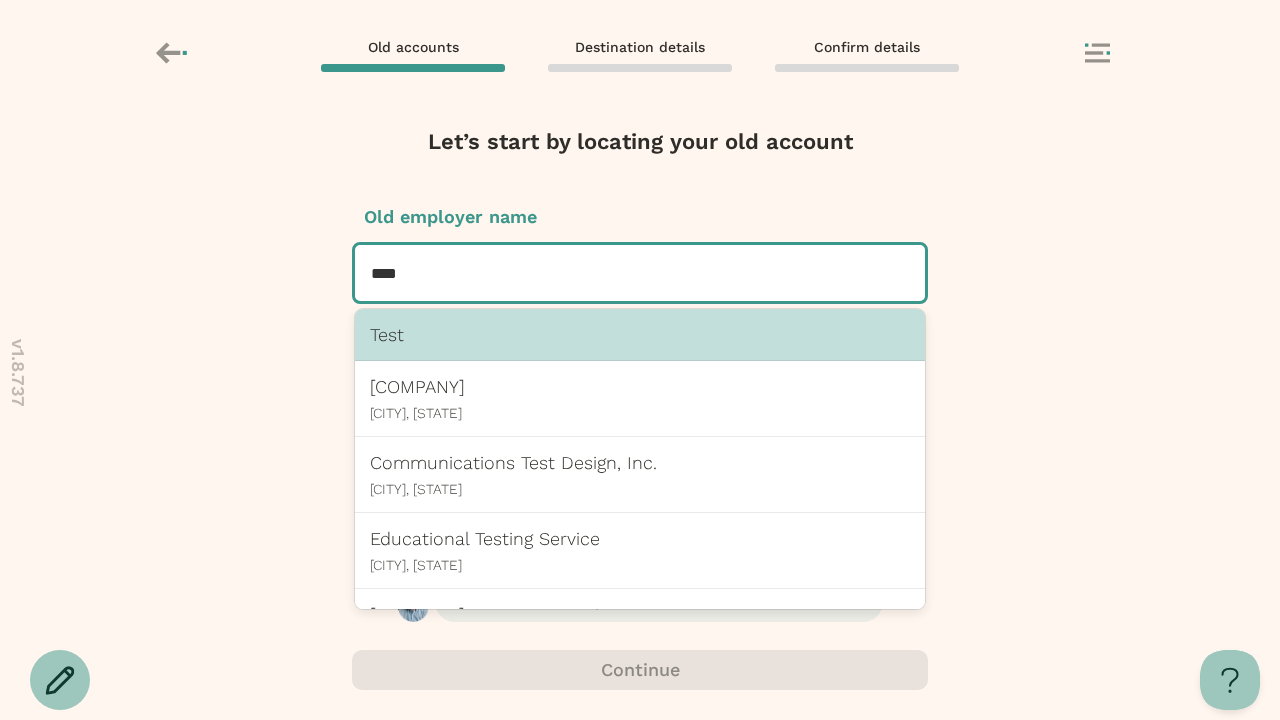 click on "Test" at bounding box center [640, 334] 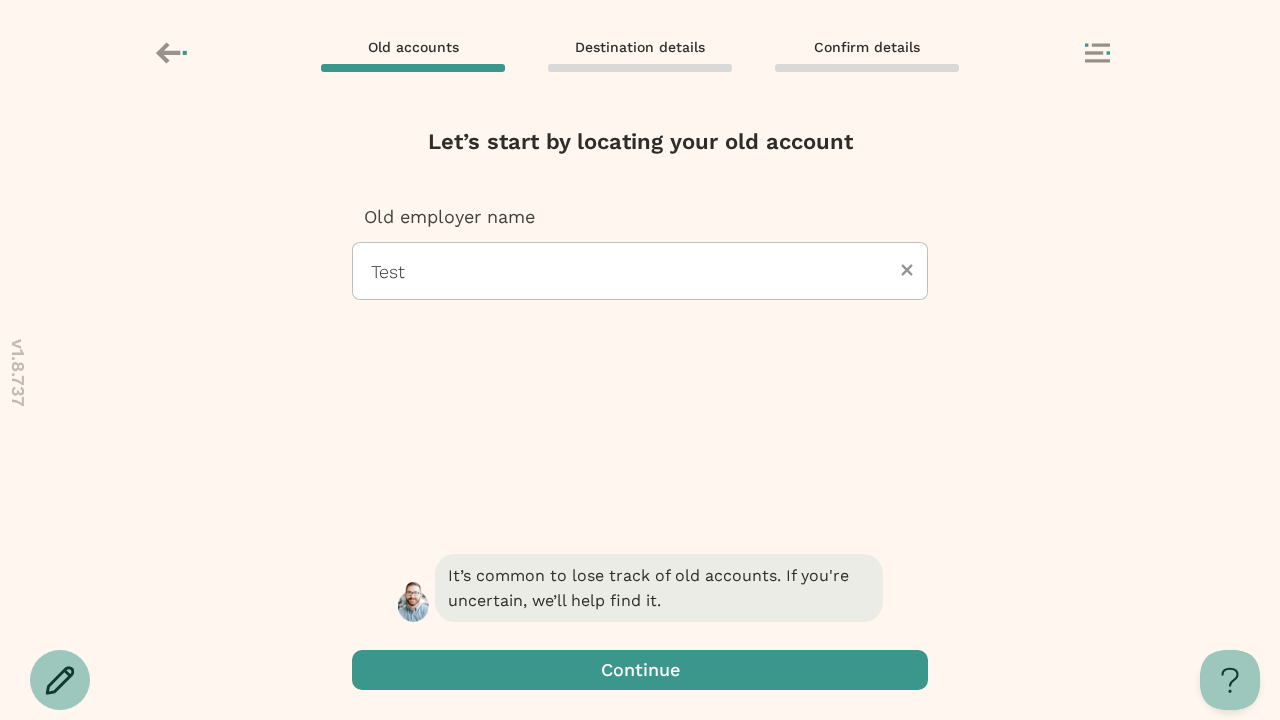 click at bounding box center (640, 670) 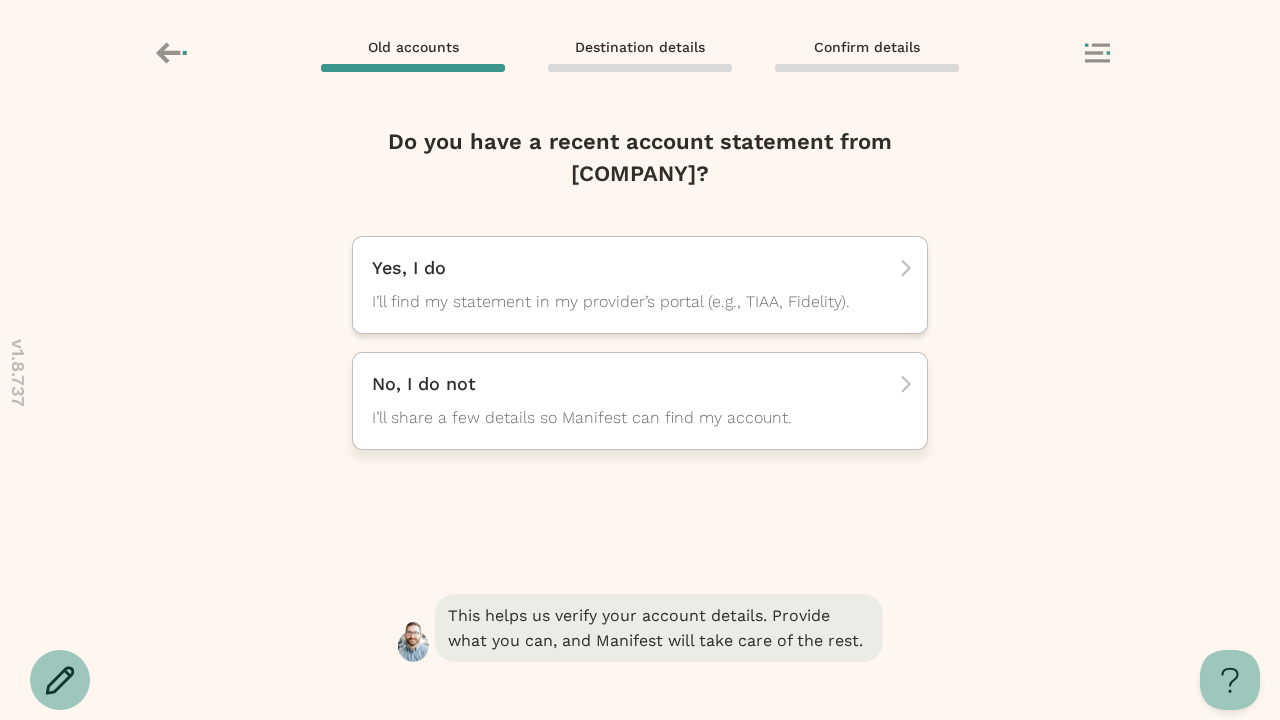 click on "No, I do not I’ll share a few details so Manifest can find my account." at bounding box center [633, 401] 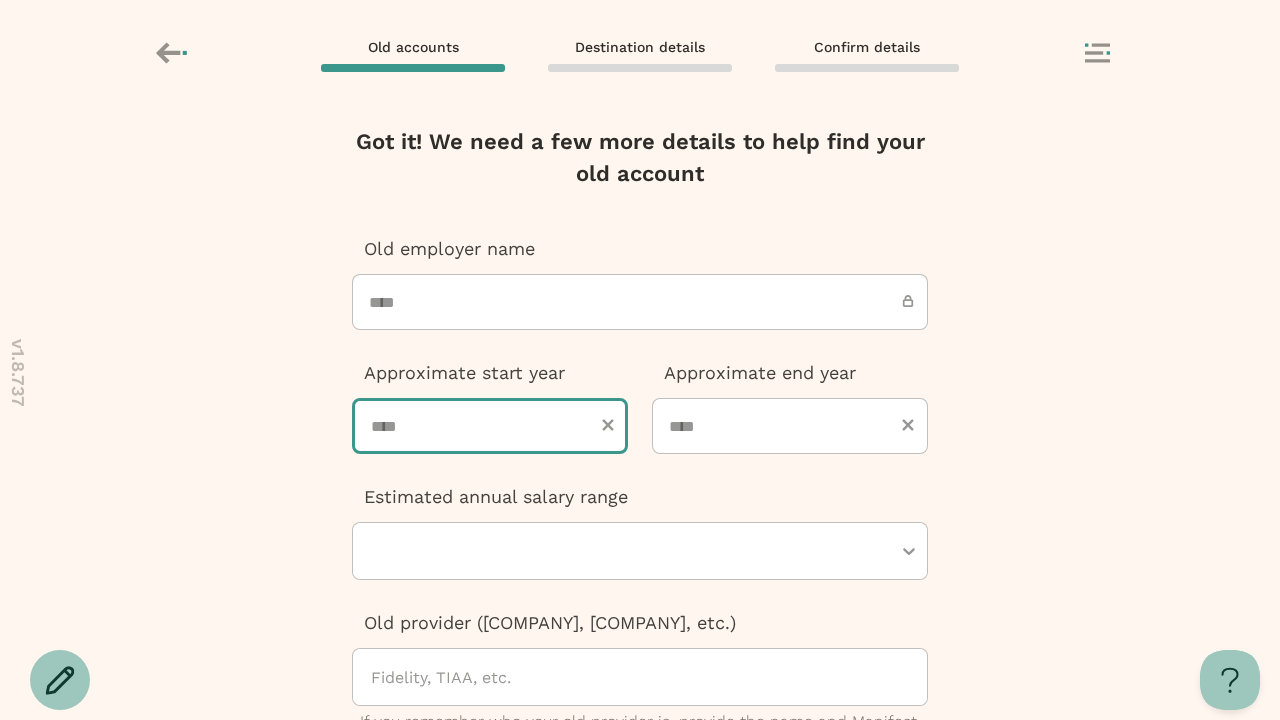 click at bounding box center [490, 426] 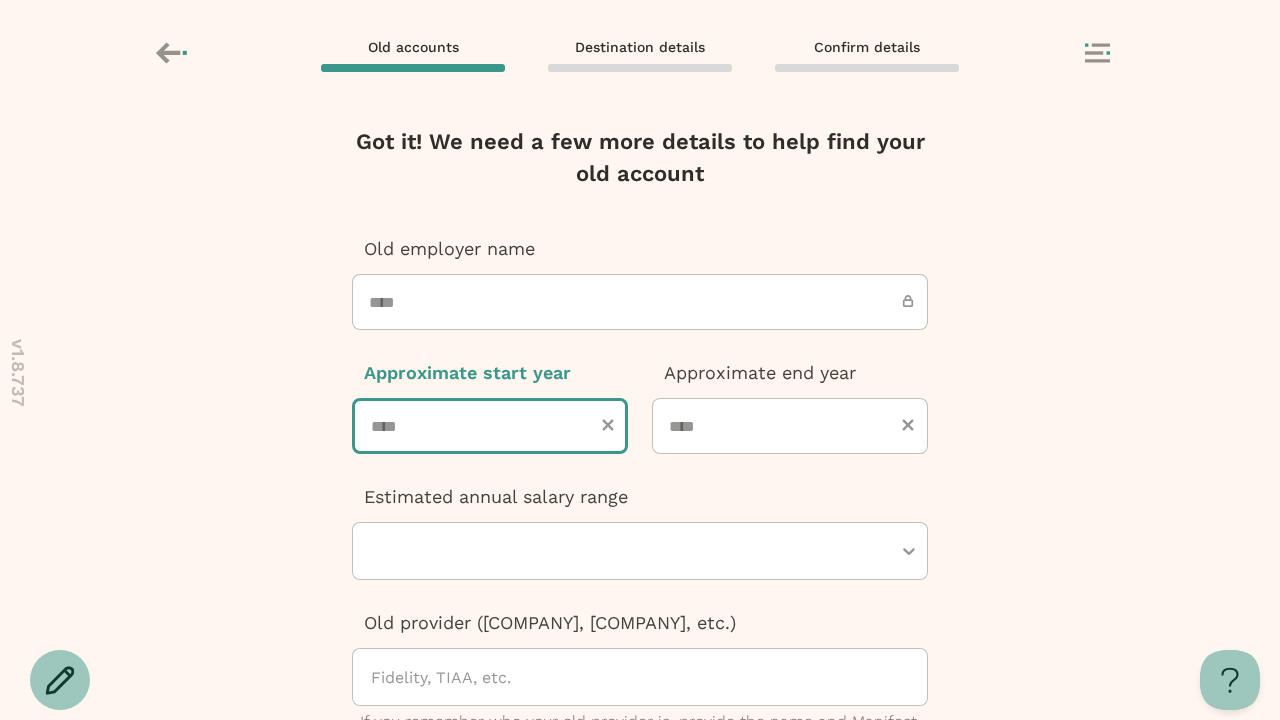 type on "****" 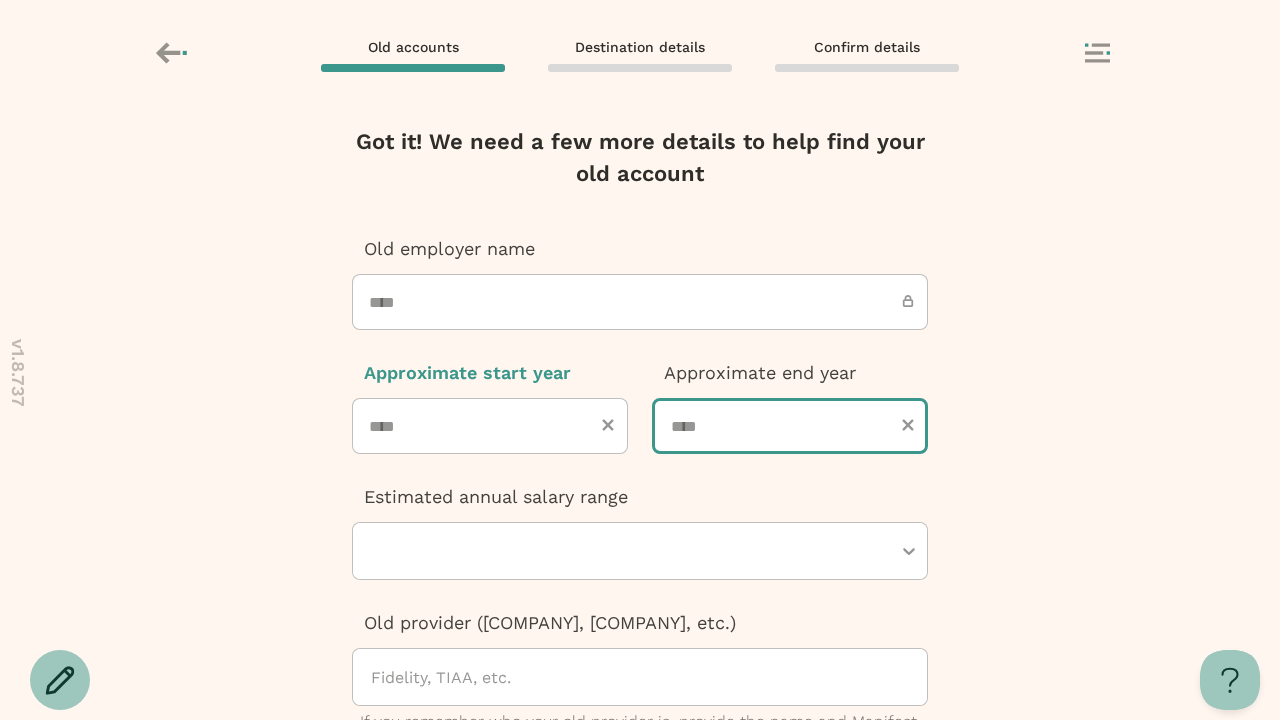 click at bounding box center [790, 426] 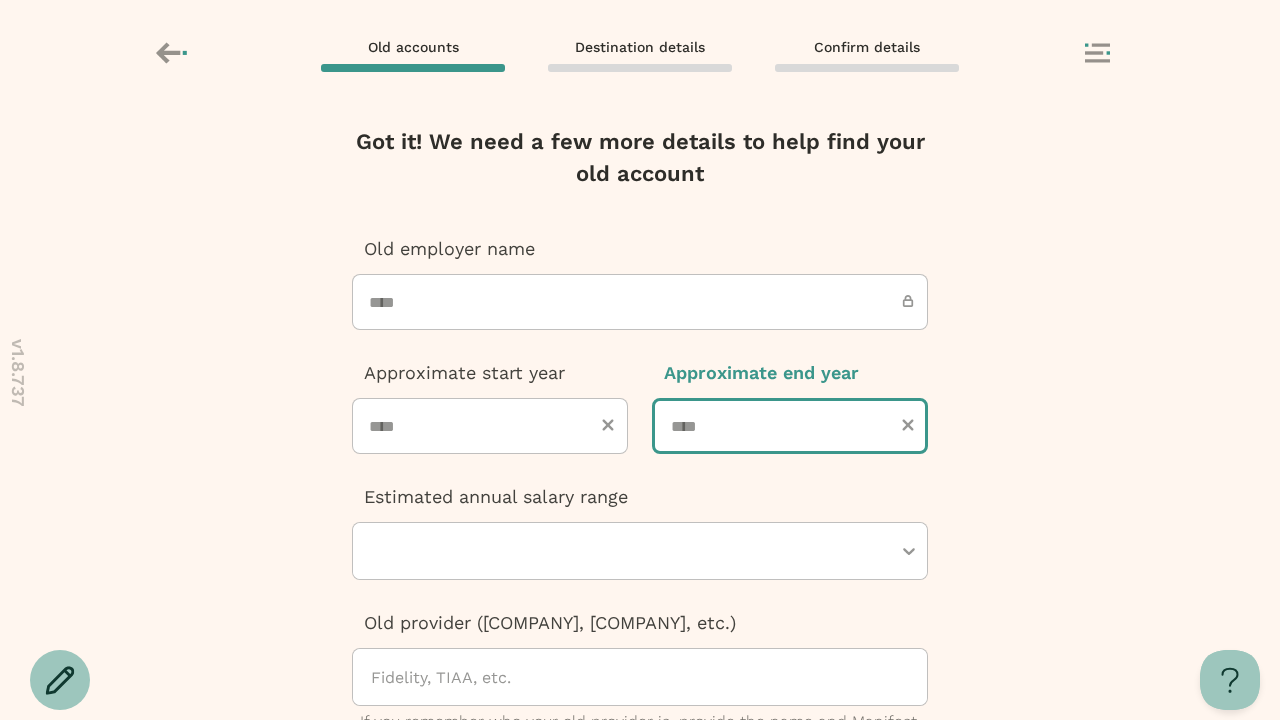type on "****" 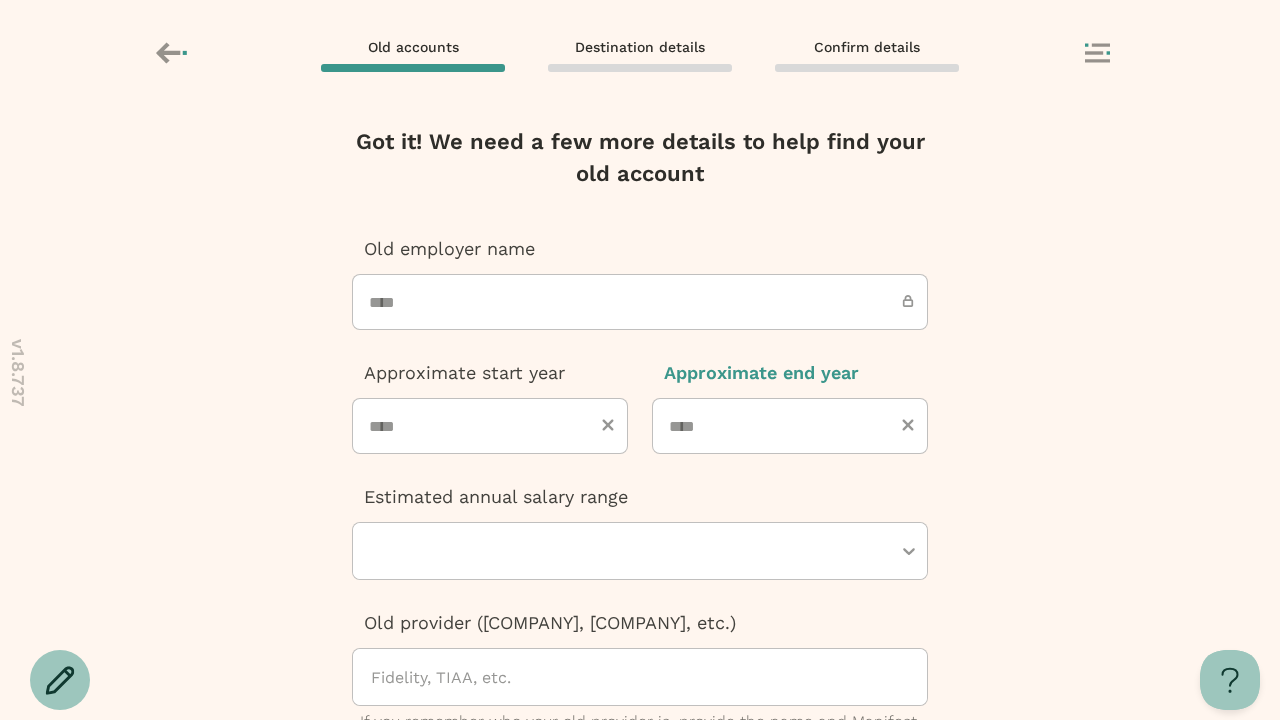 click at bounding box center [630, 551] 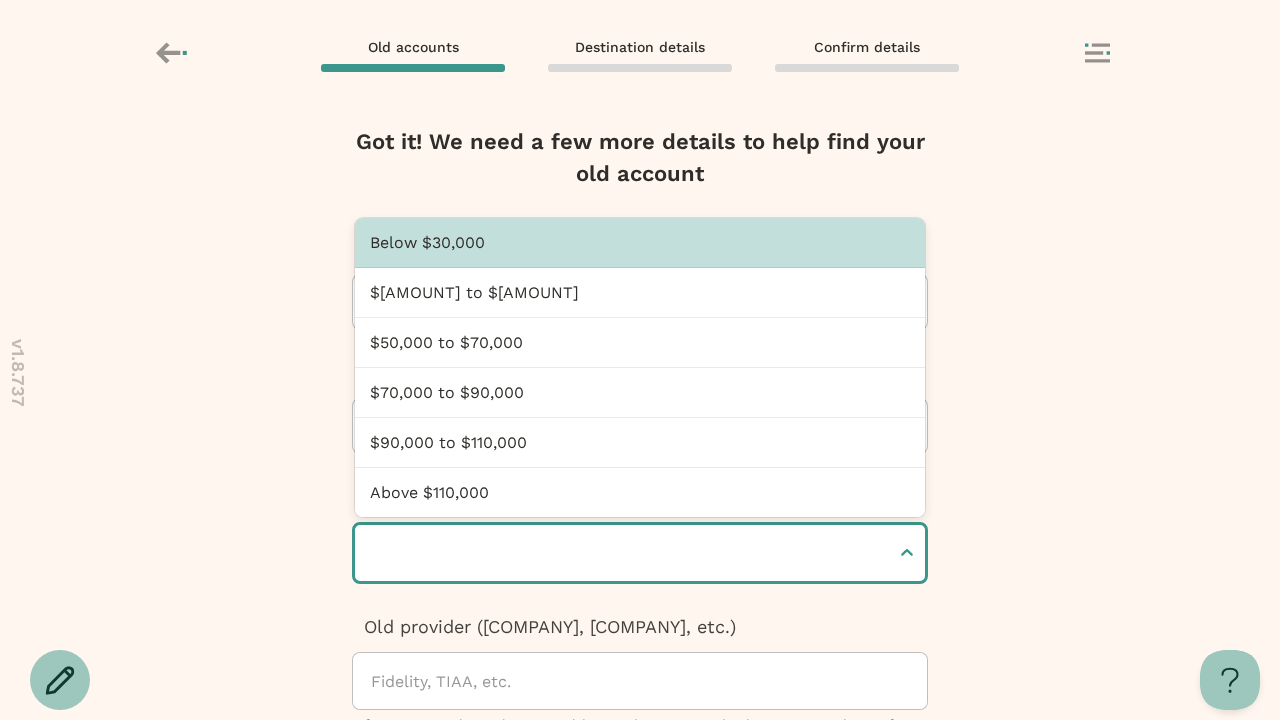 click at bounding box center [373, 553] 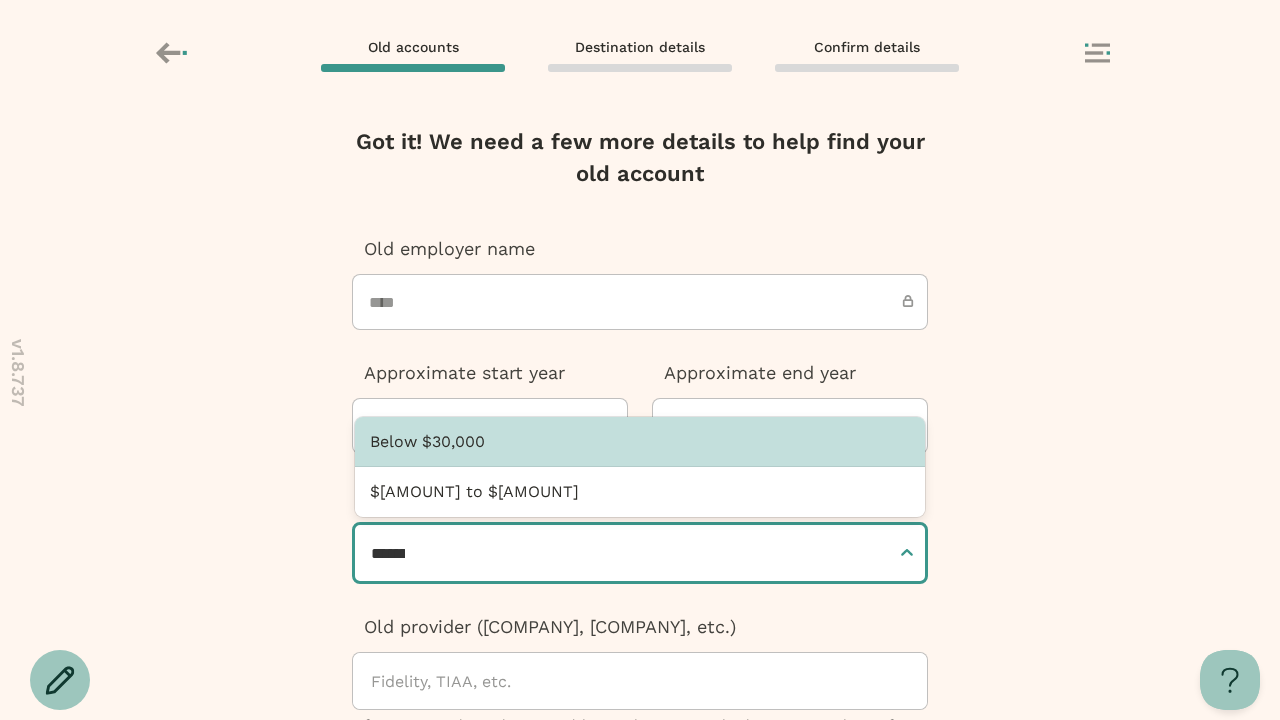 type on "**********" 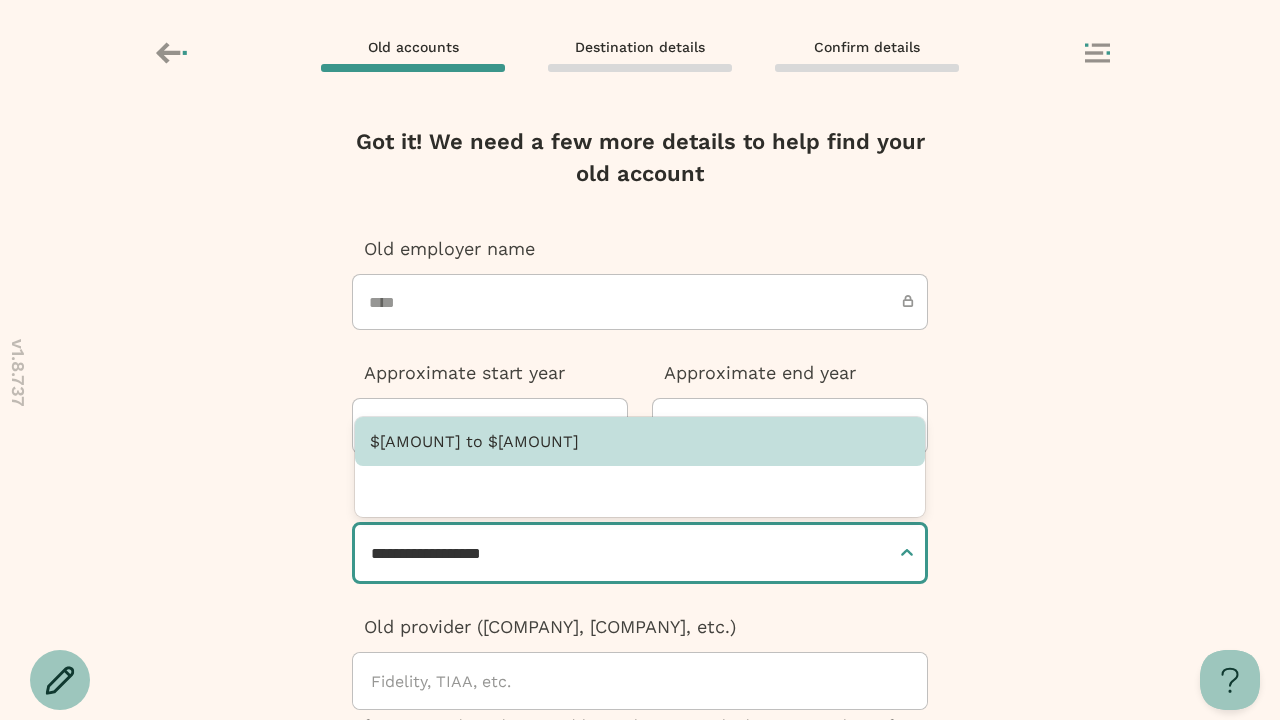 type 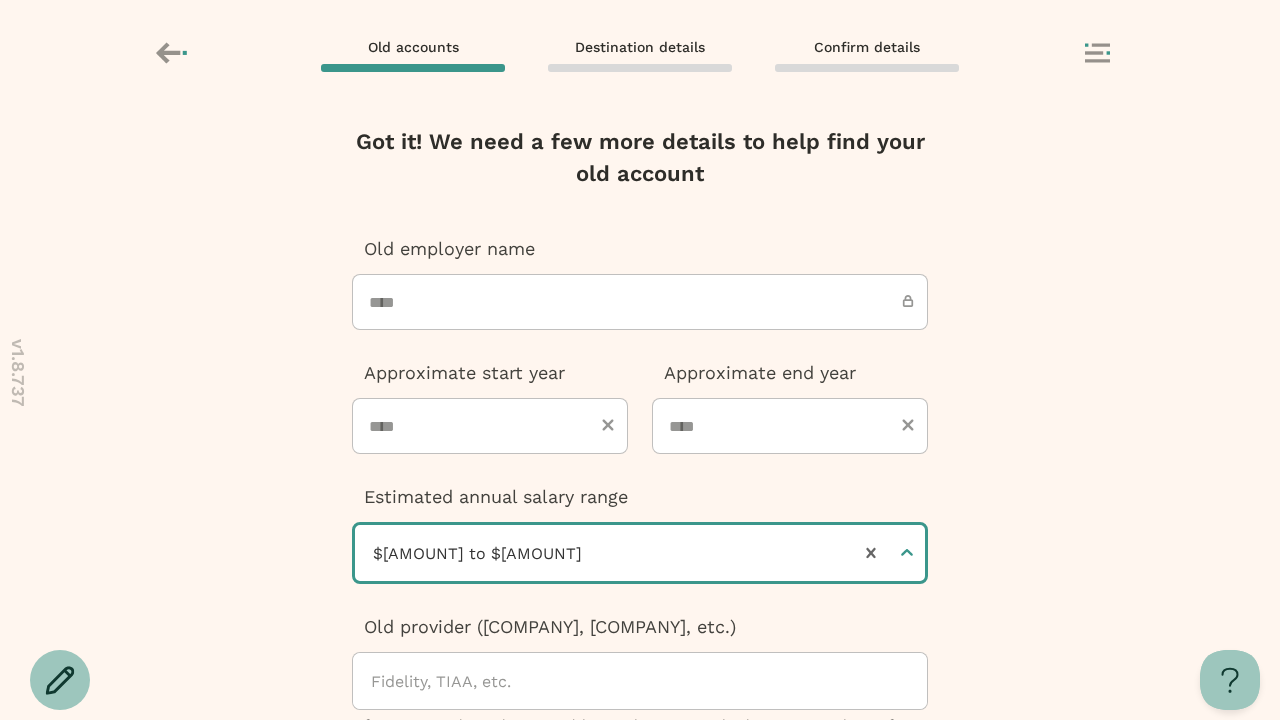 click at bounding box center [648, 681] 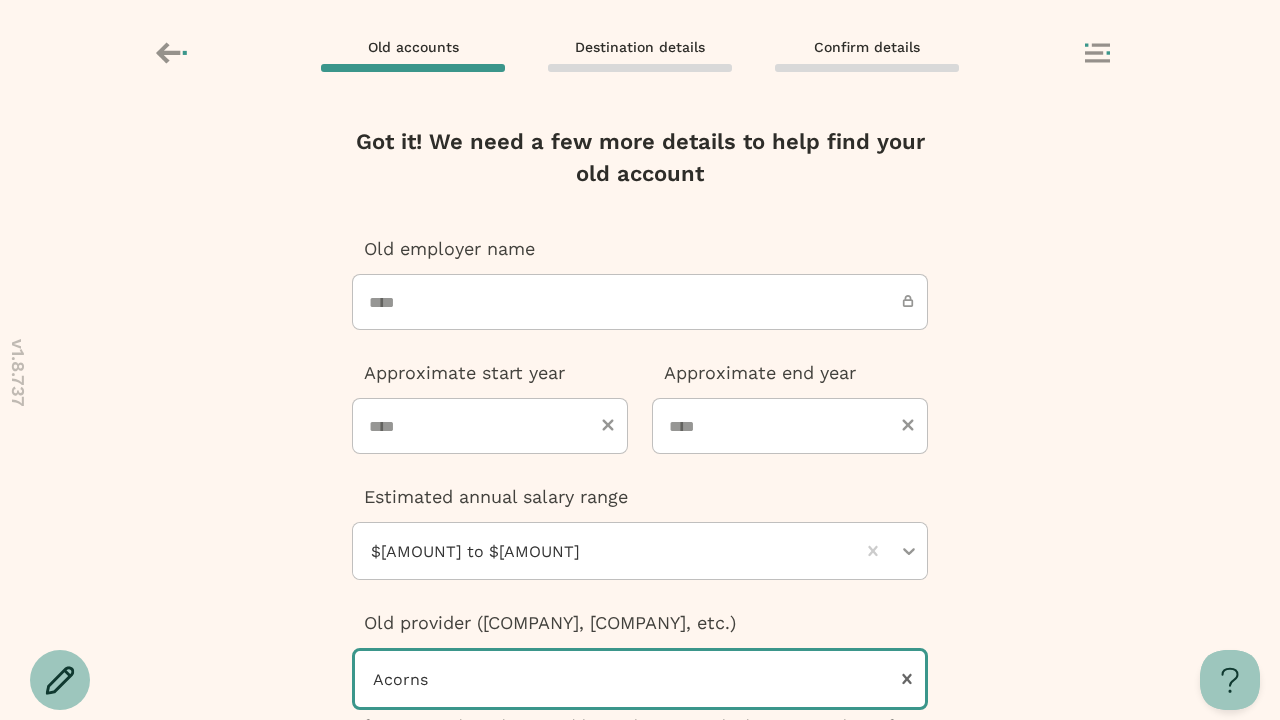 click at bounding box center (630, 859) 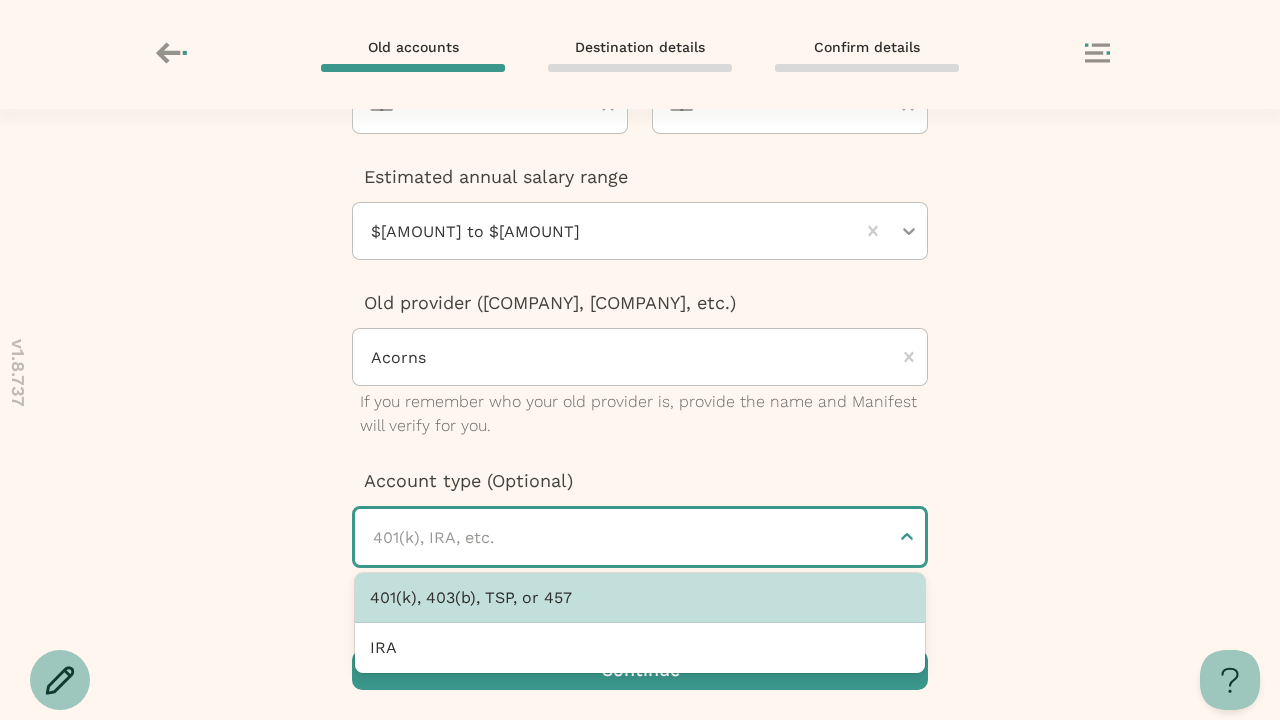 click at bounding box center [640, 670] 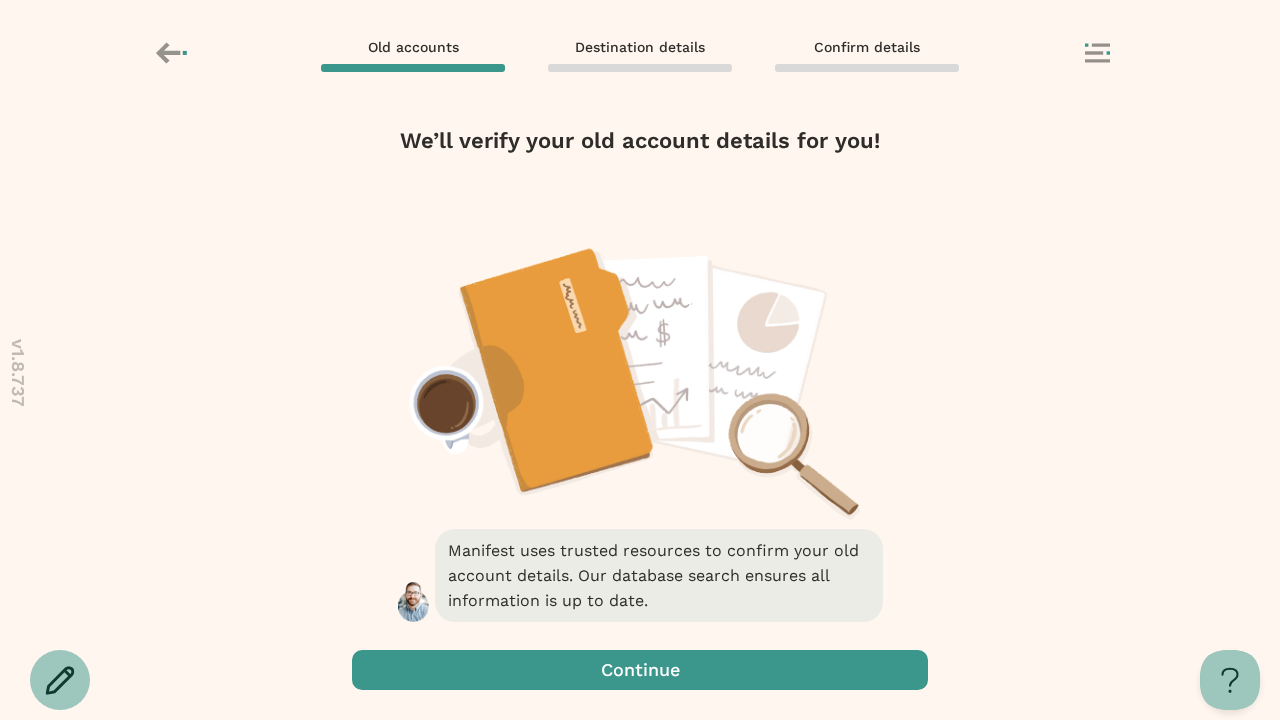 scroll, scrollTop: 0, scrollLeft: 0, axis: both 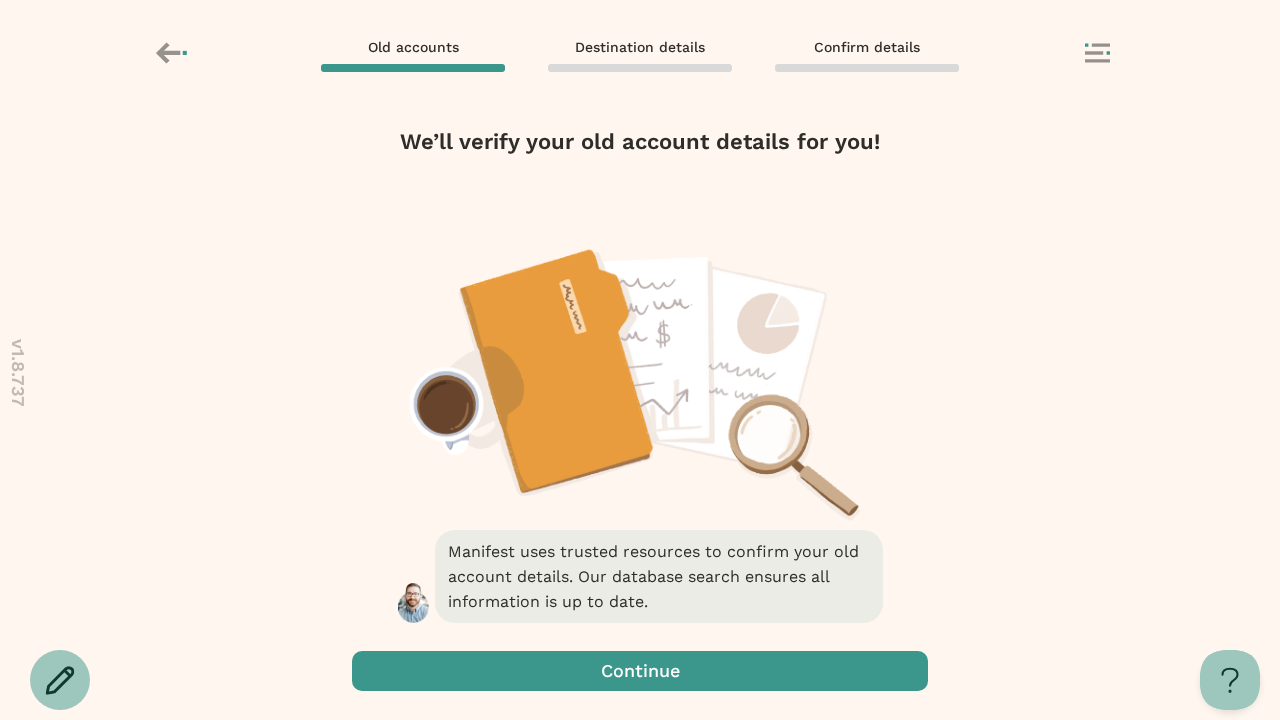 click at bounding box center (640, 671) 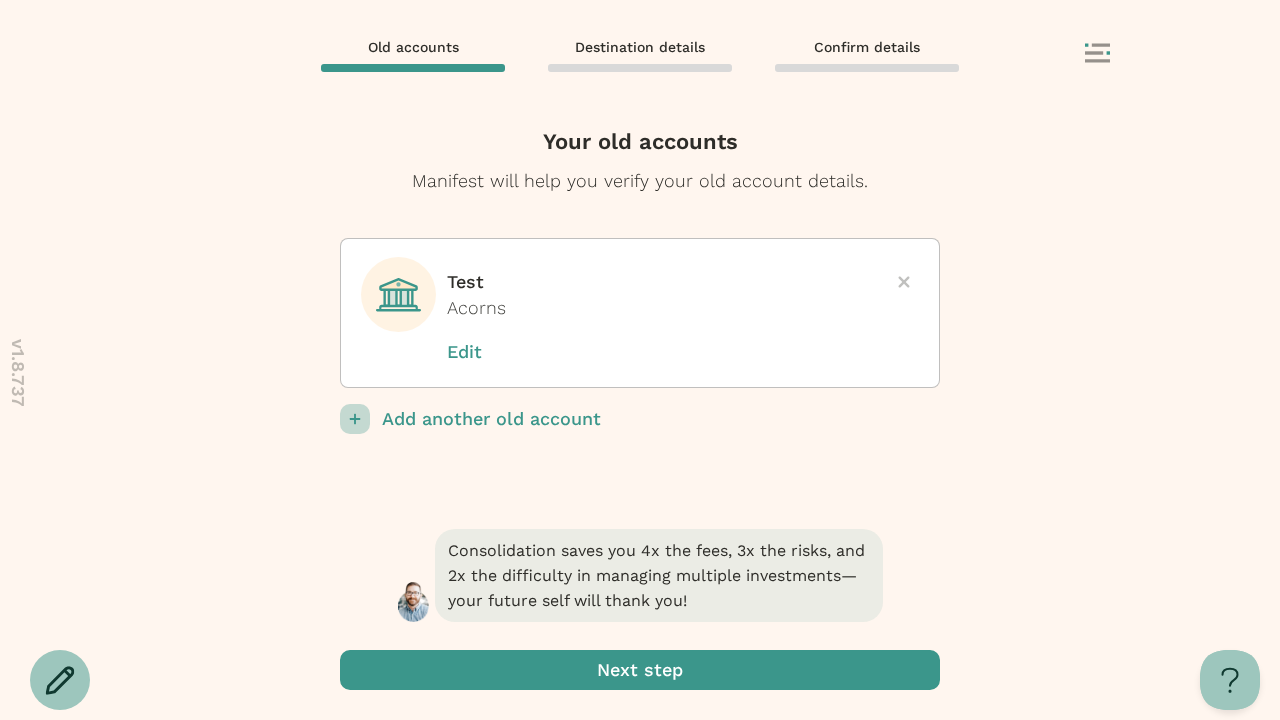 click at bounding box center [640, 670] 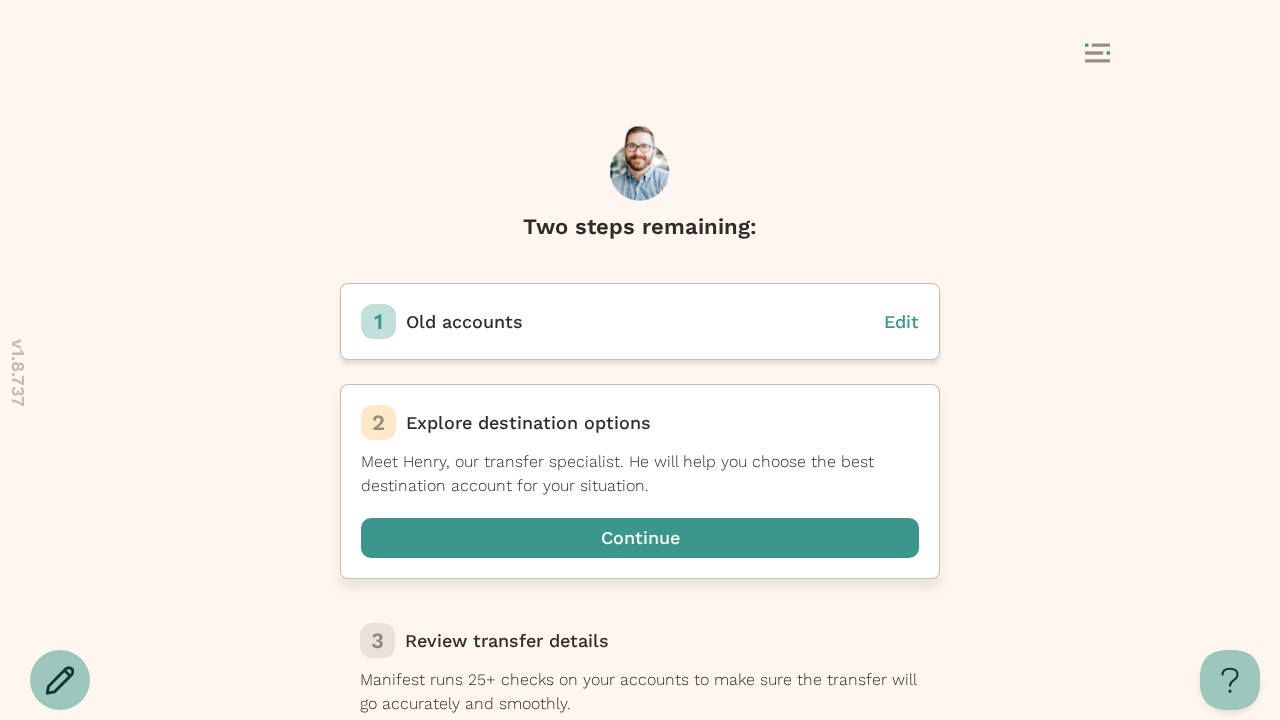 click at bounding box center (640, 538) 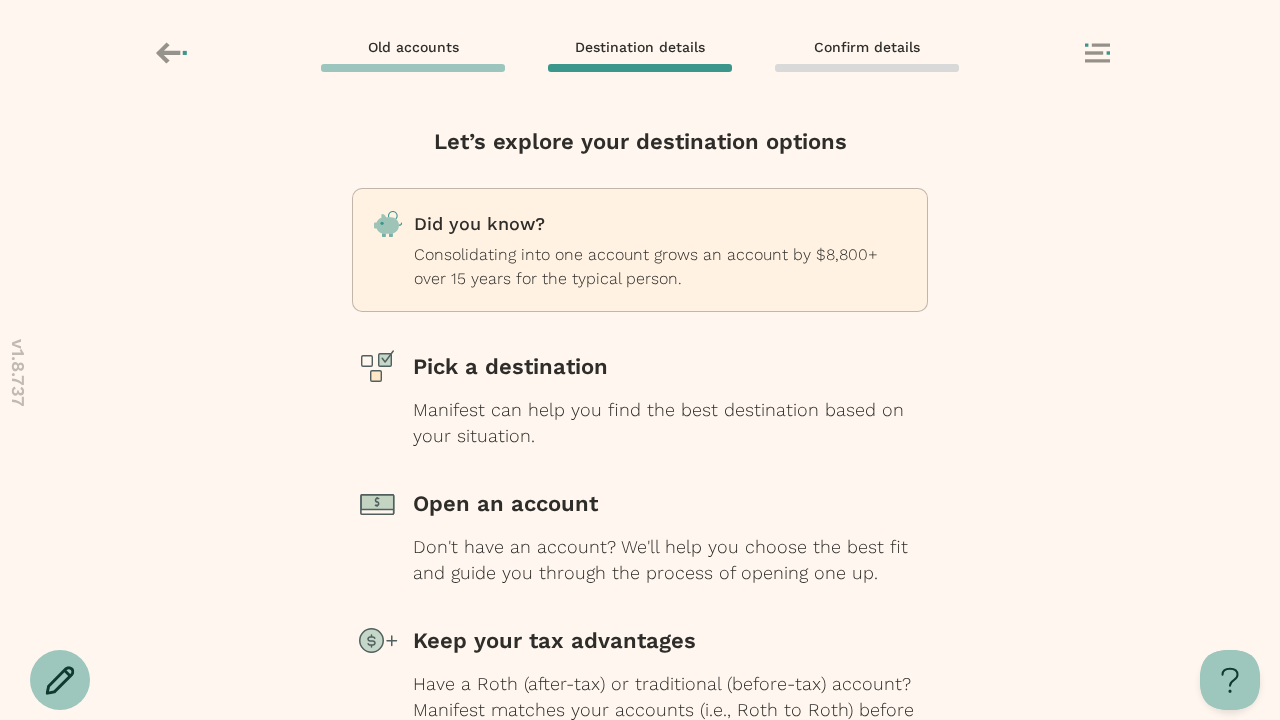 click at bounding box center [640, 799] 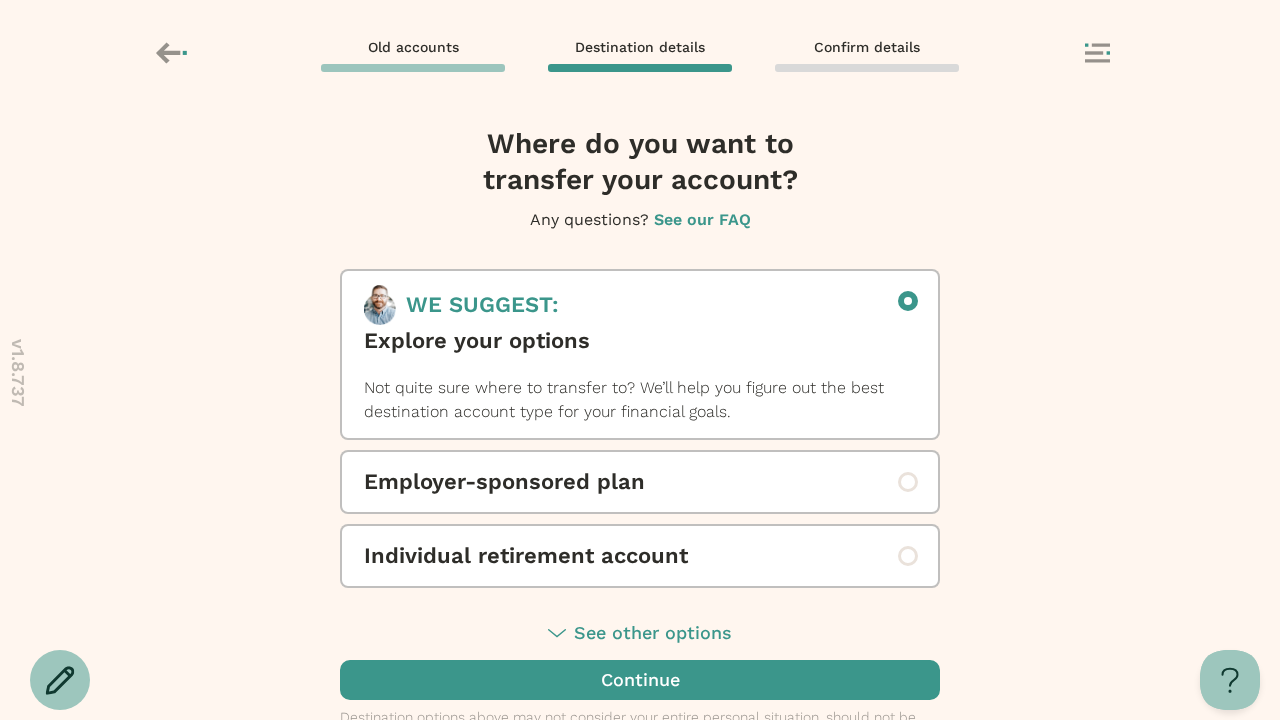 click on "Individual retirement account" at bounding box center (640, 556) 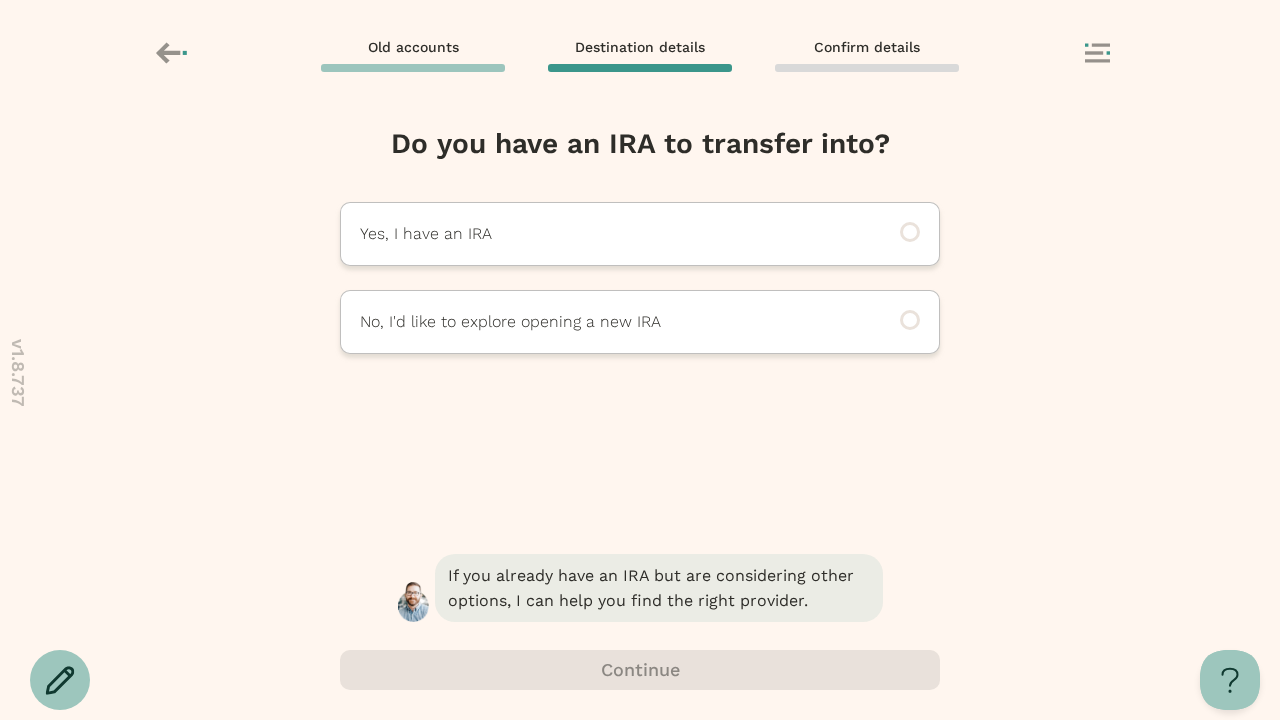scroll, scrollTop: 0, scrollLeft: 0, axis: both 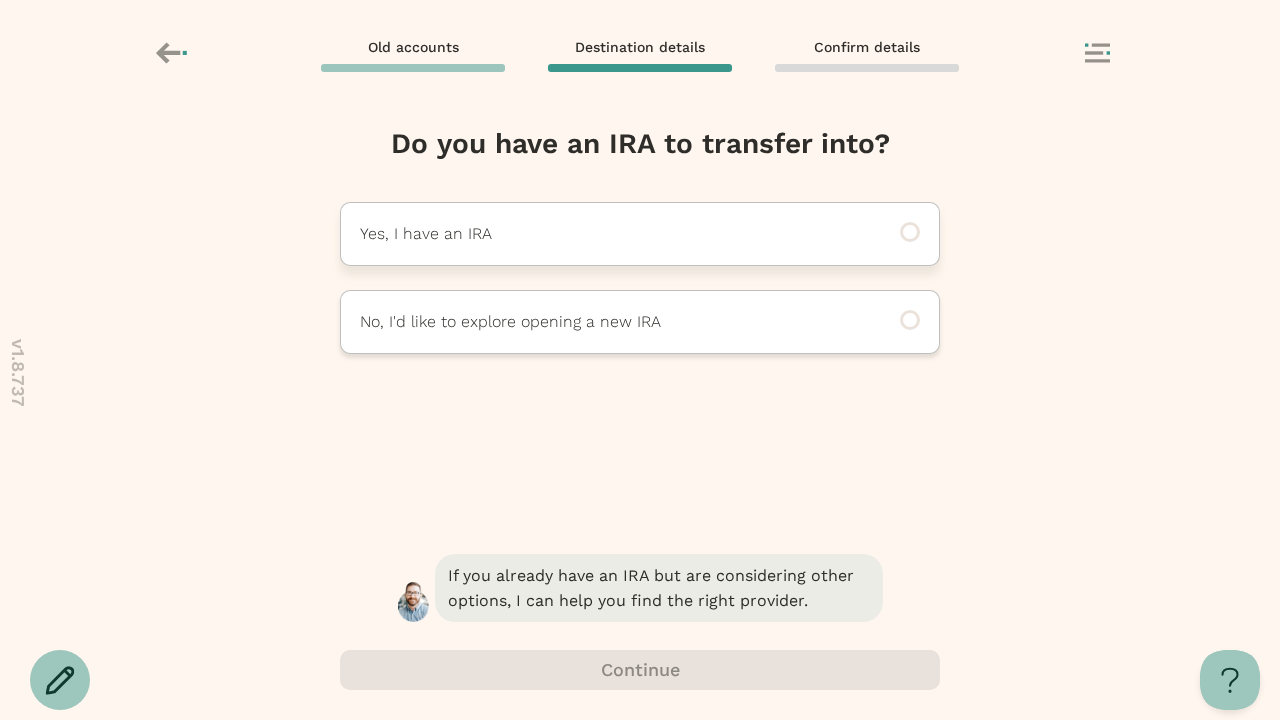 click on "Yes, I have an IRA" at bounding box center [612, 234] 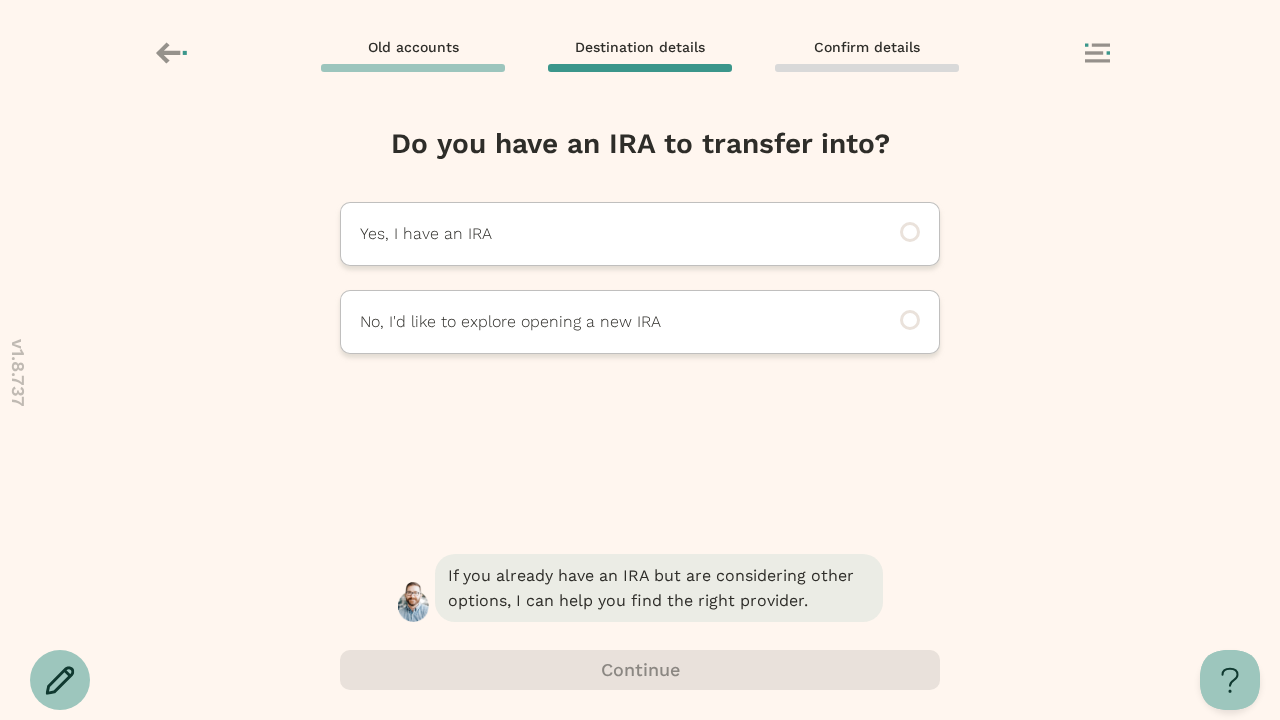 click at bounding box center [640, 670] 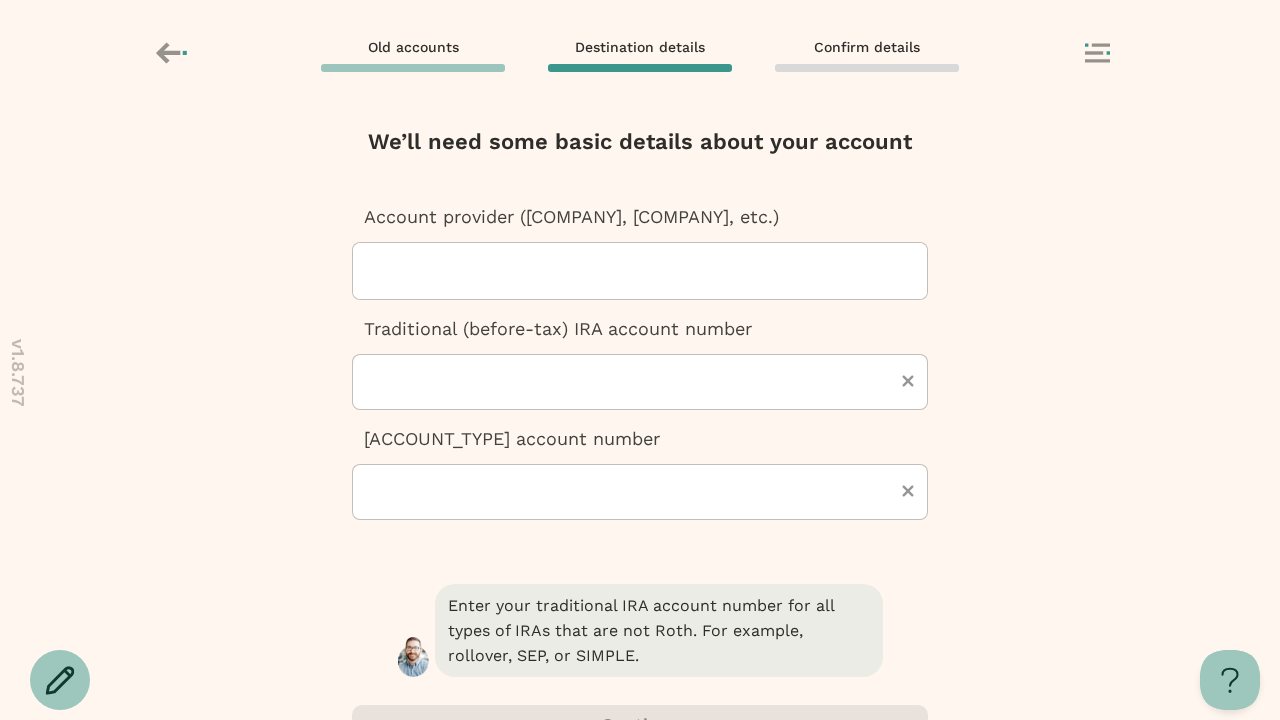 click at bounding box center (648, 271) 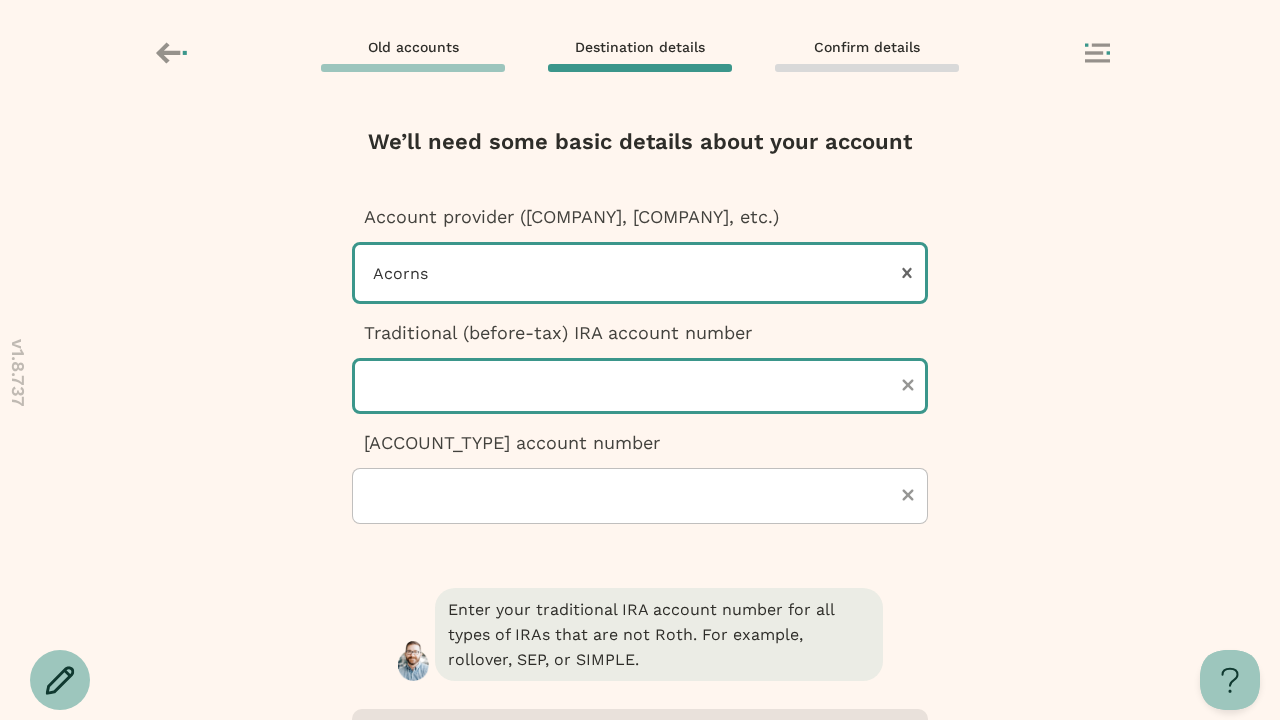 click at bounding box center (640, 386) 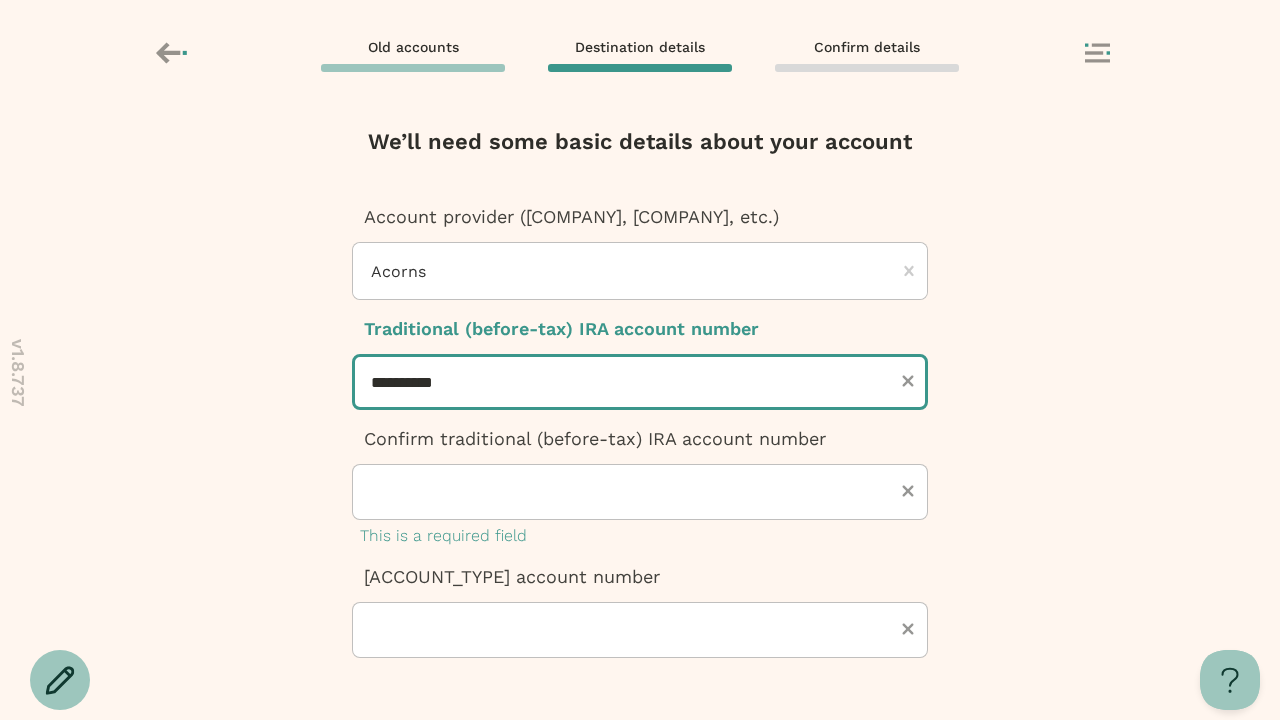 type on "**********" 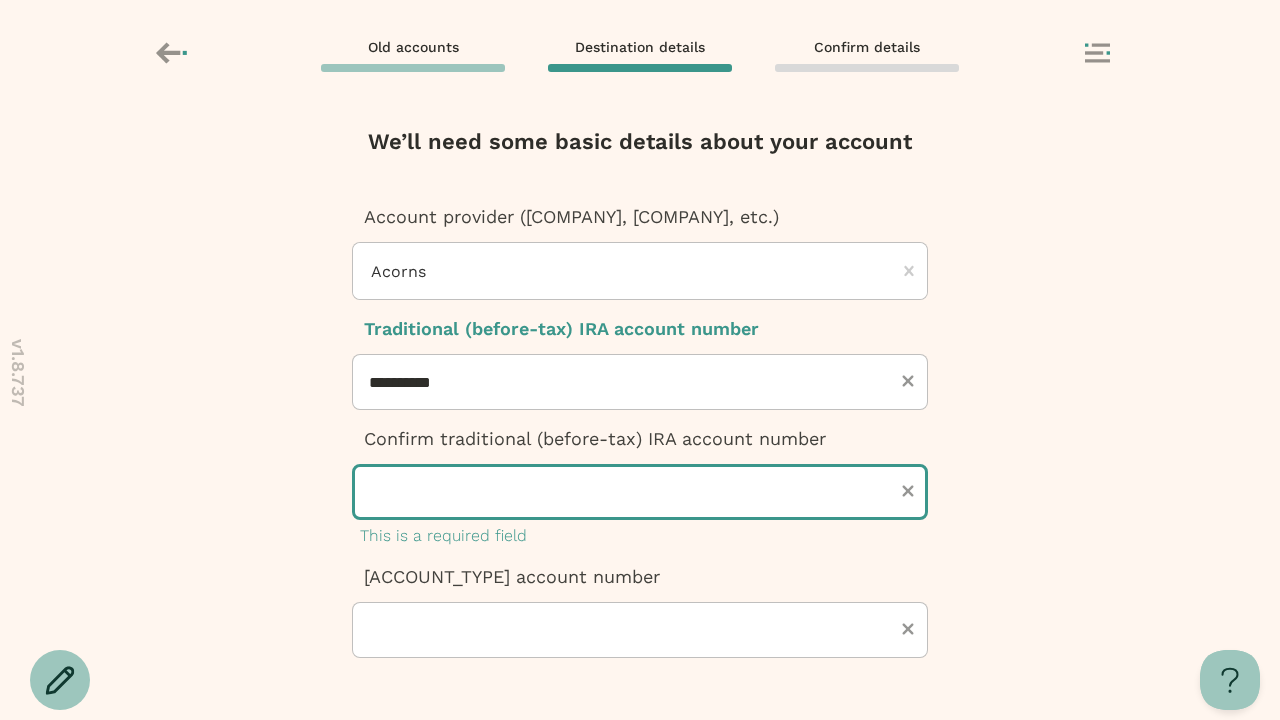 click at bounding box center (640, 492) 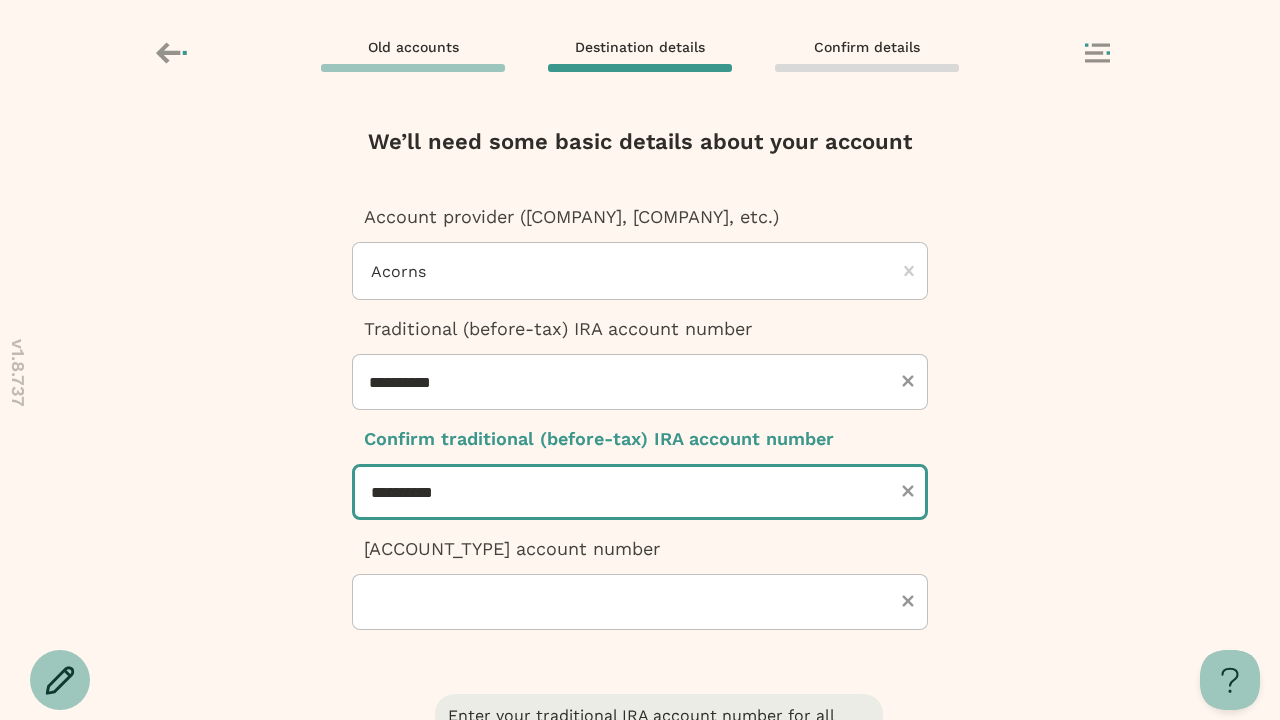 type on "**********" 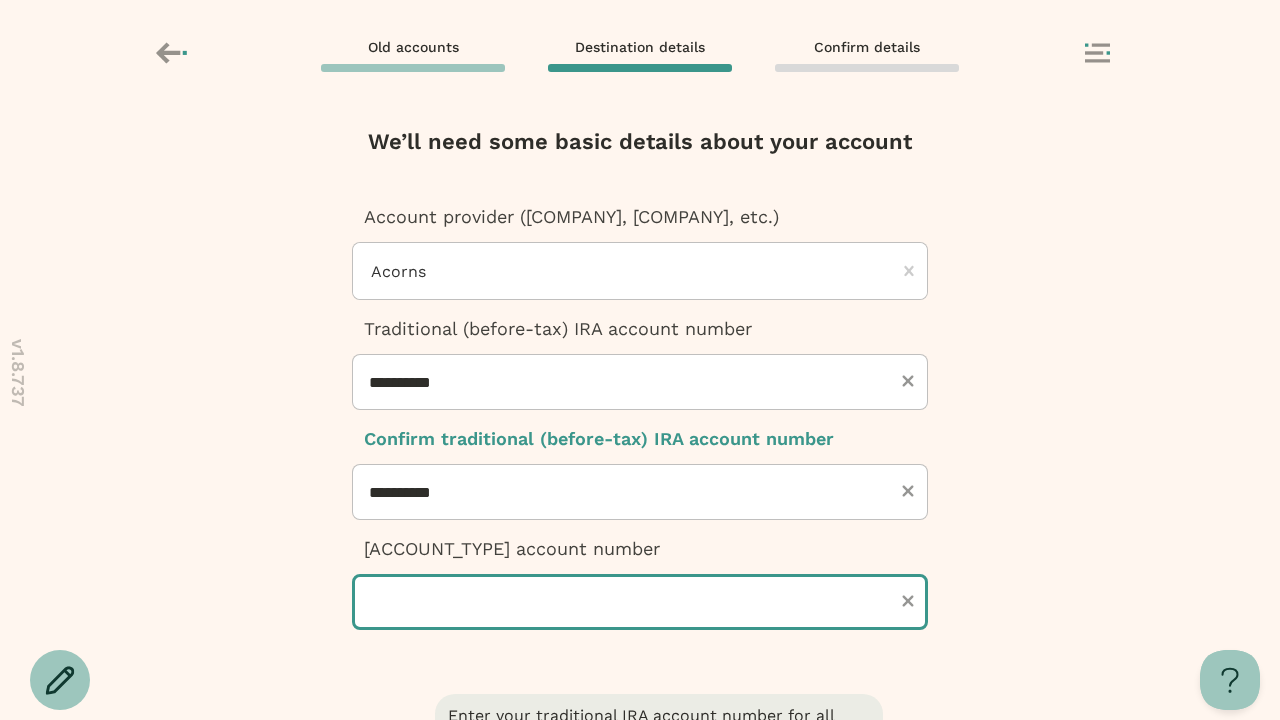click at bounding box center [640, 602] 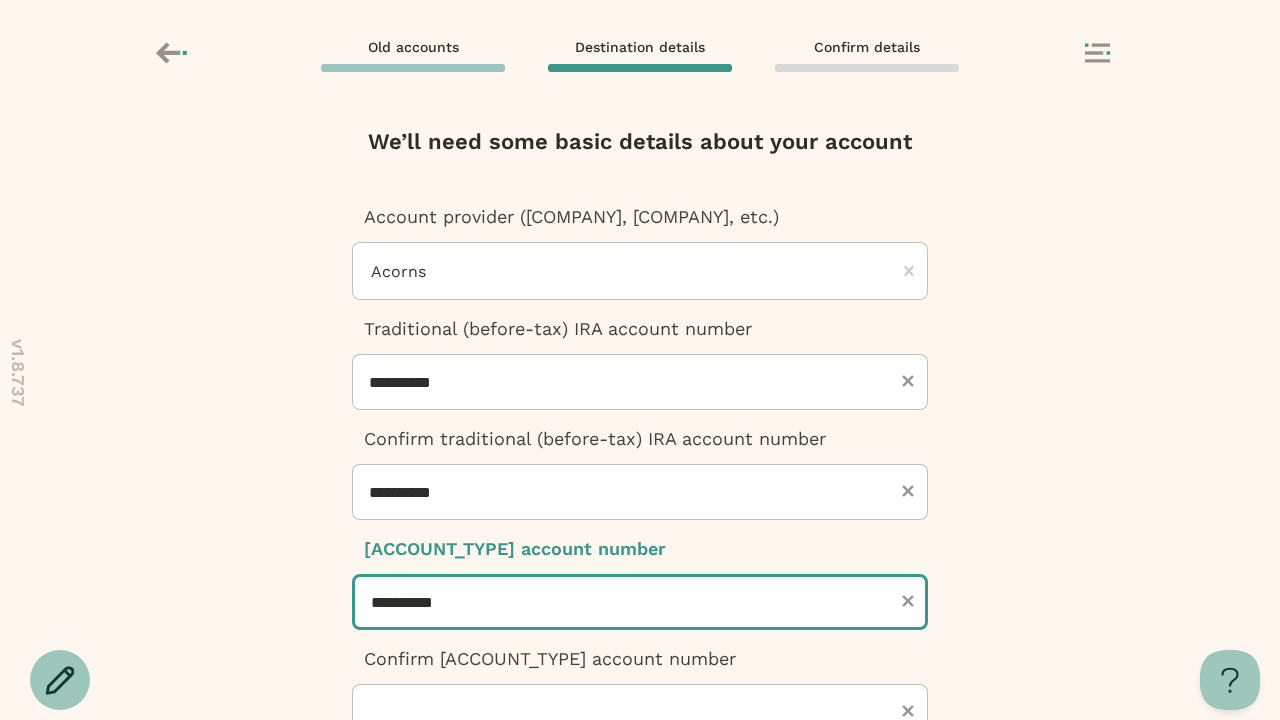 type on "**********" 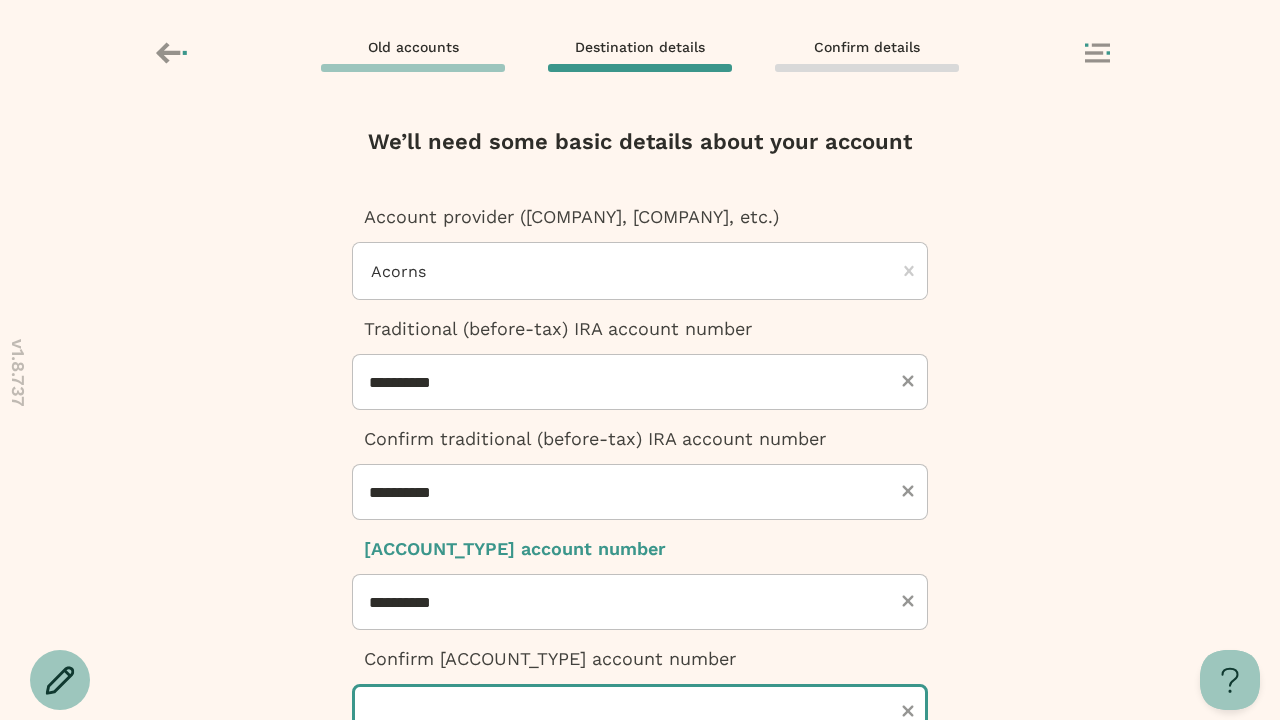 click at bounding box center [640, 712] 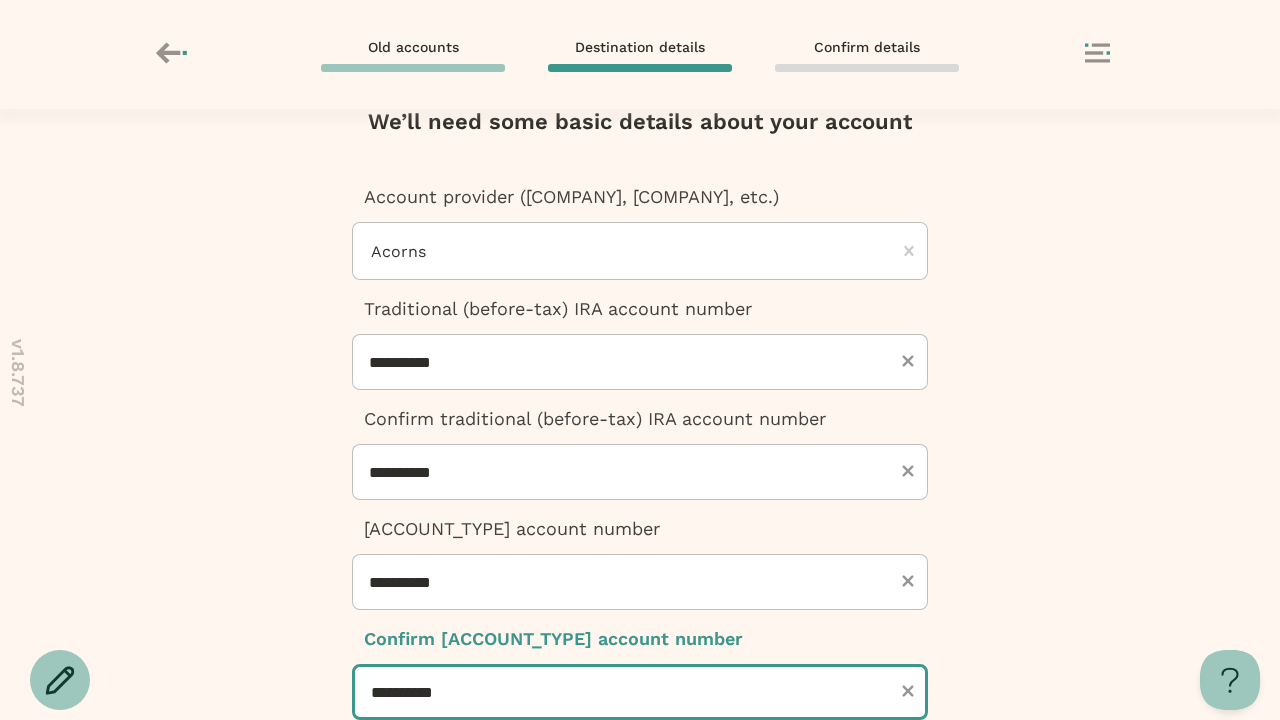 type on "**********" 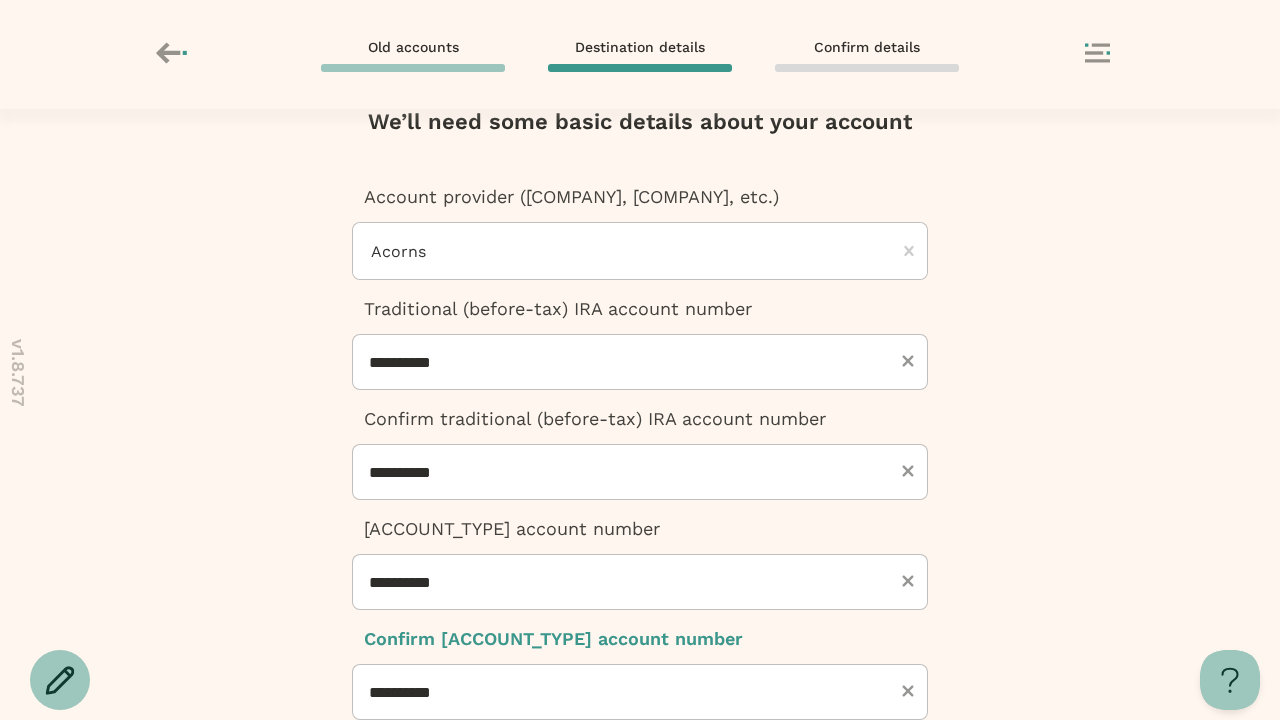 click at bounding box center [640, 925] 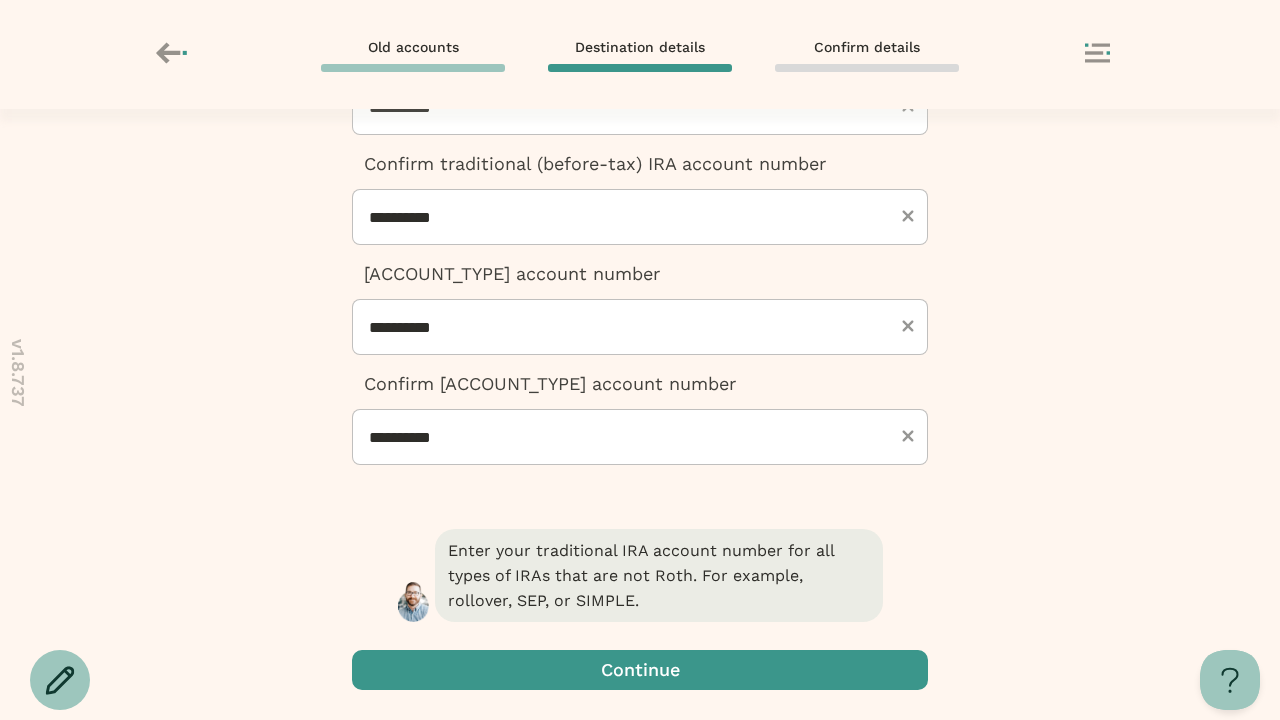 scroll, scrollTop: 0, scrollLeft: 0, axis: both 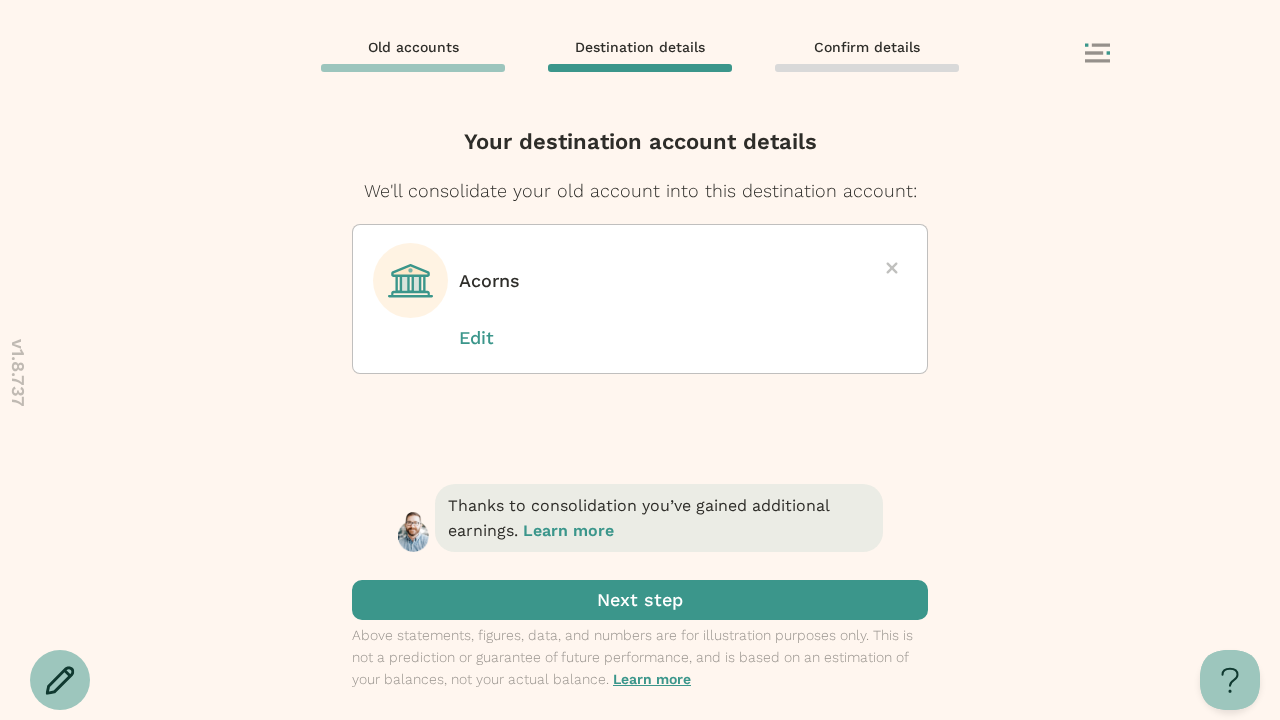 click at bounding box center (640, 600) 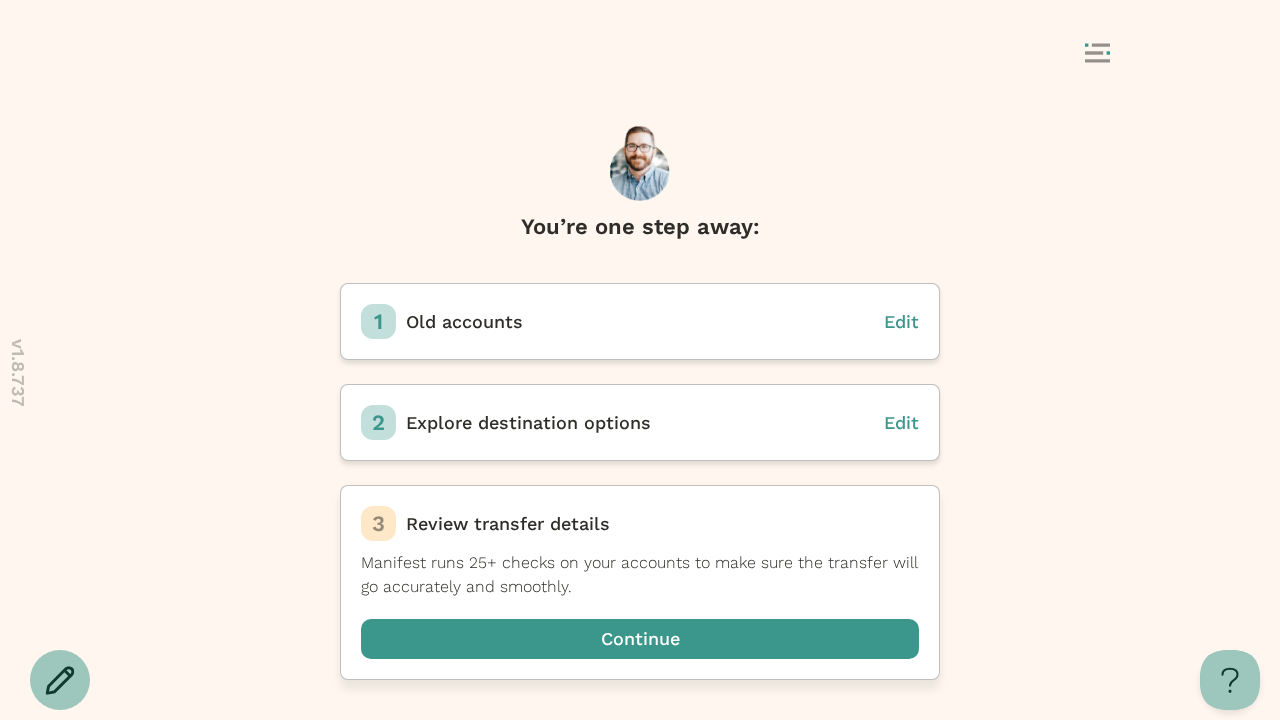 click at bounding box center (640, 639) 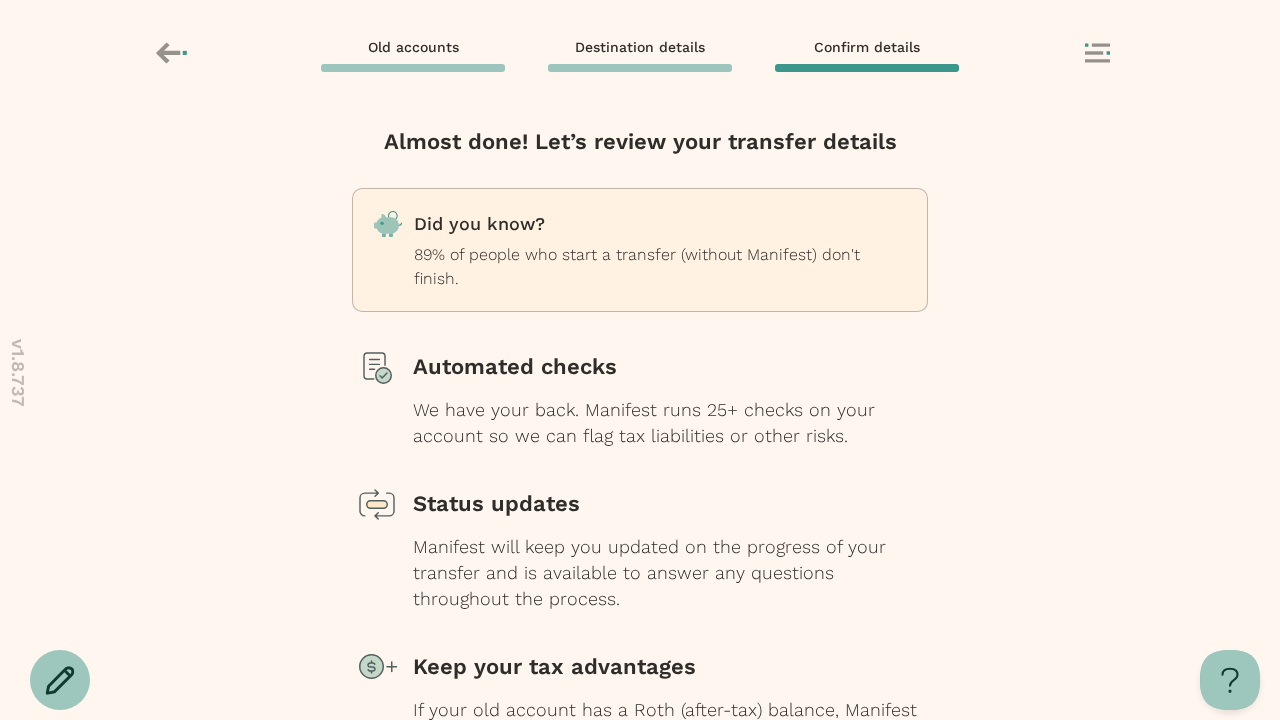 click at bounding box center (640, 799) 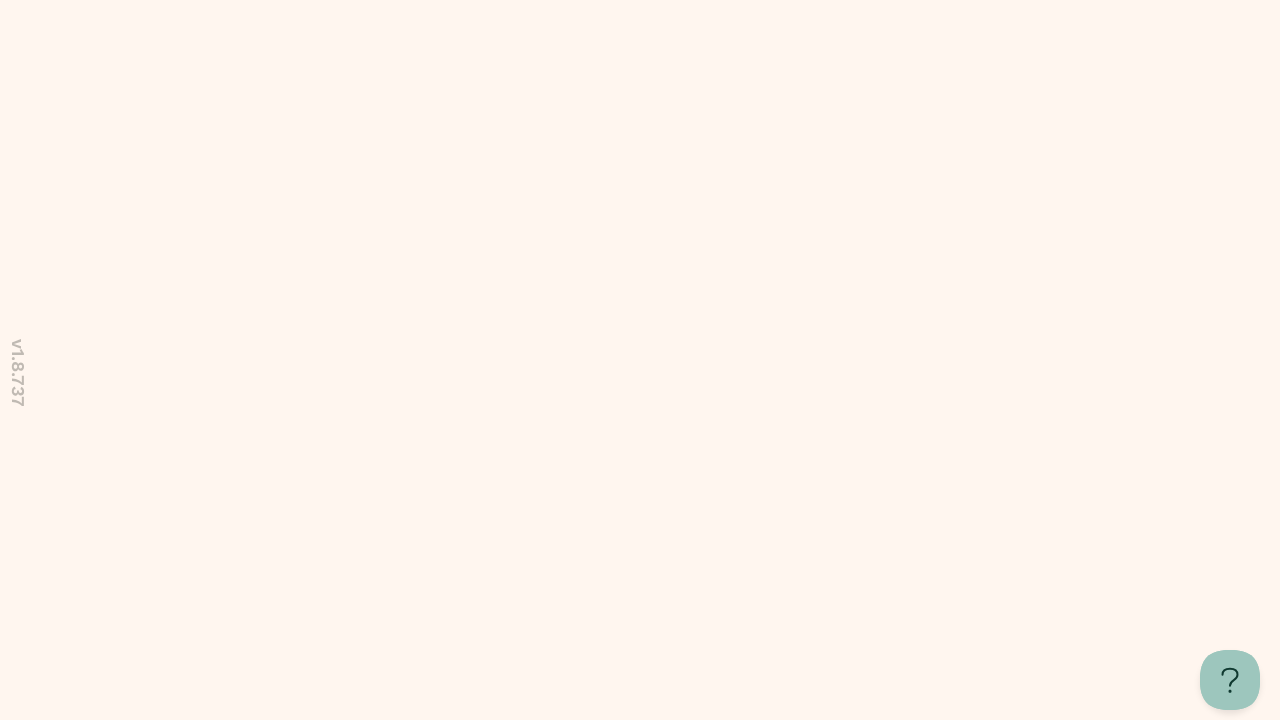 scroll, scrollTop: 0, scrollLeft: 0, axis: both 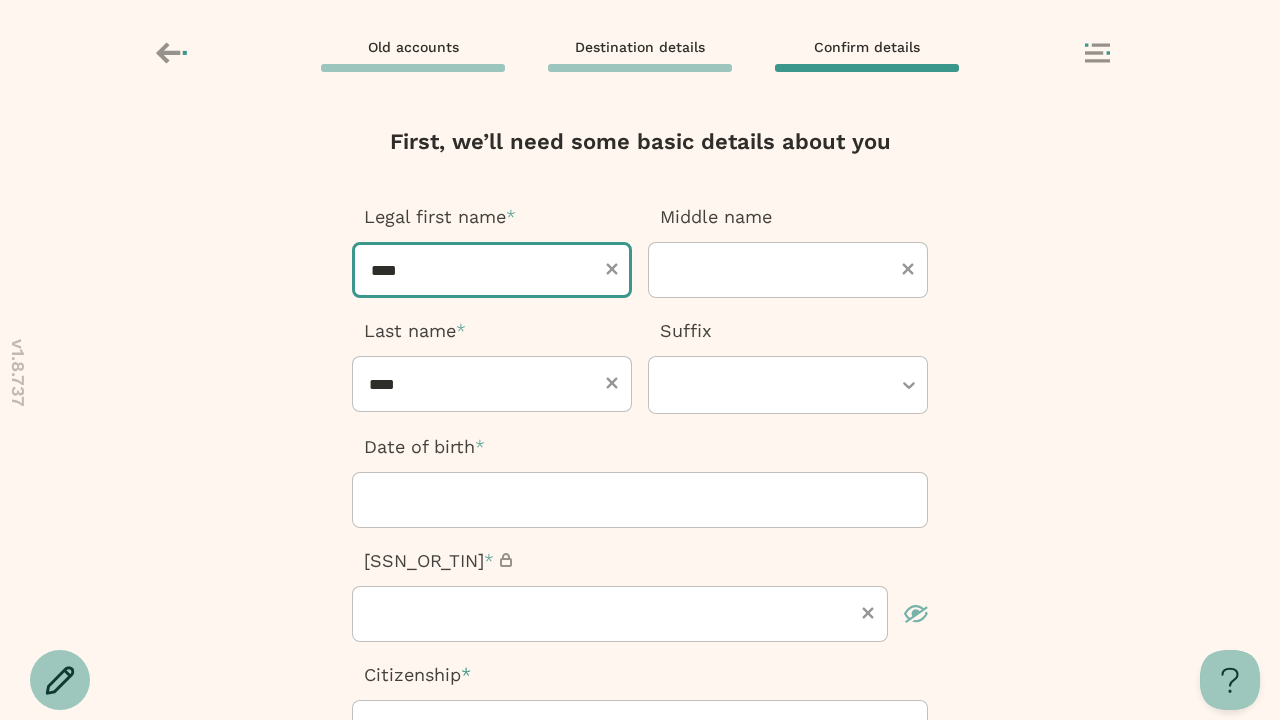 click on "****" at bounding box center [492, 270] 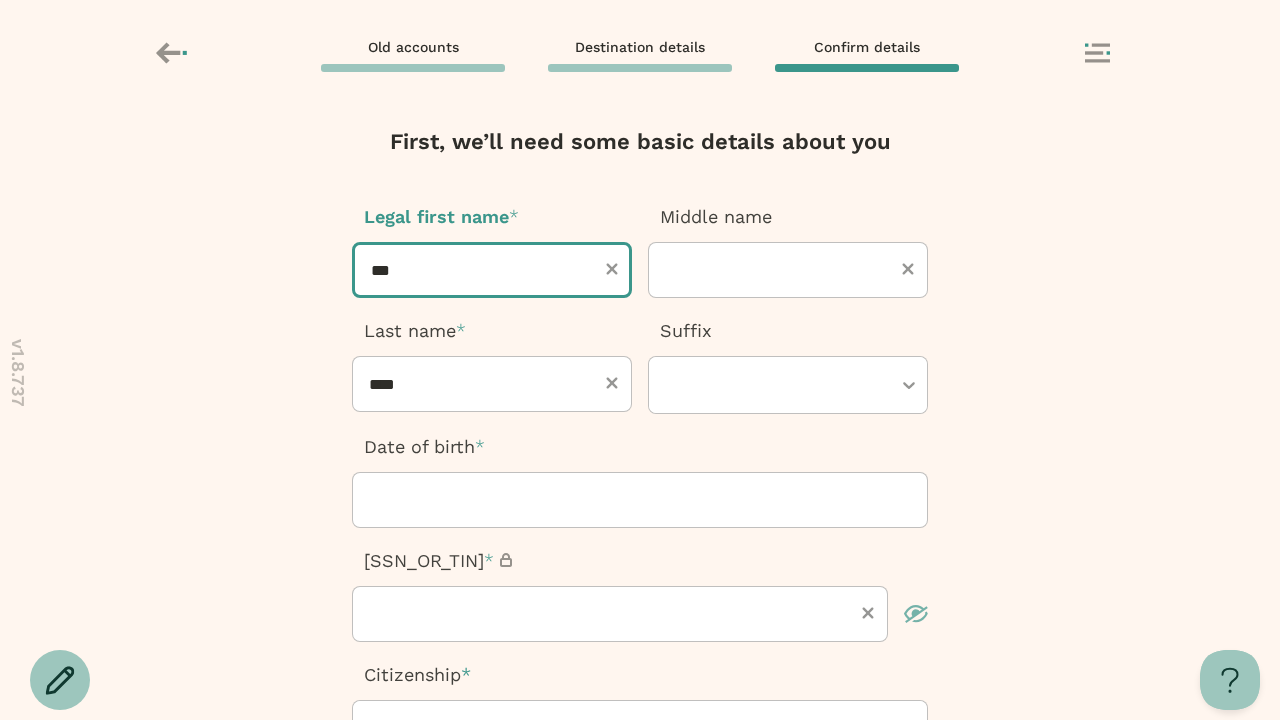 type on "****" 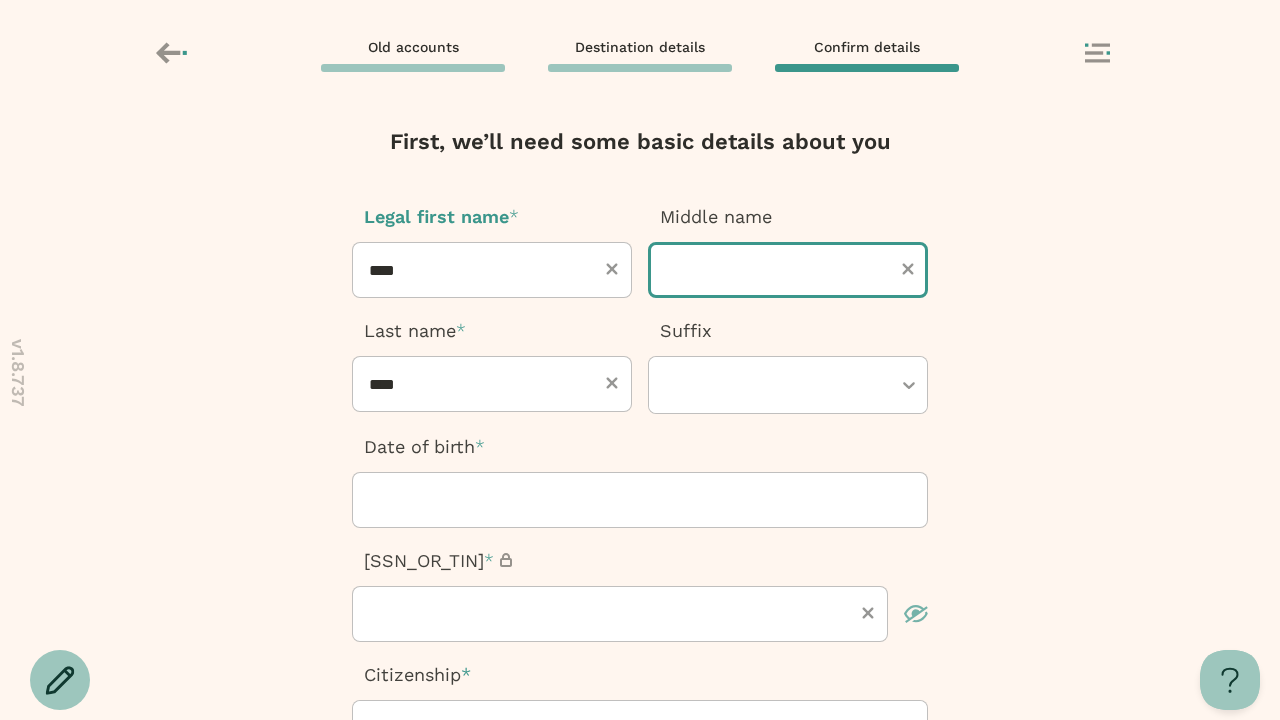 click at bounding box center [788, 270] 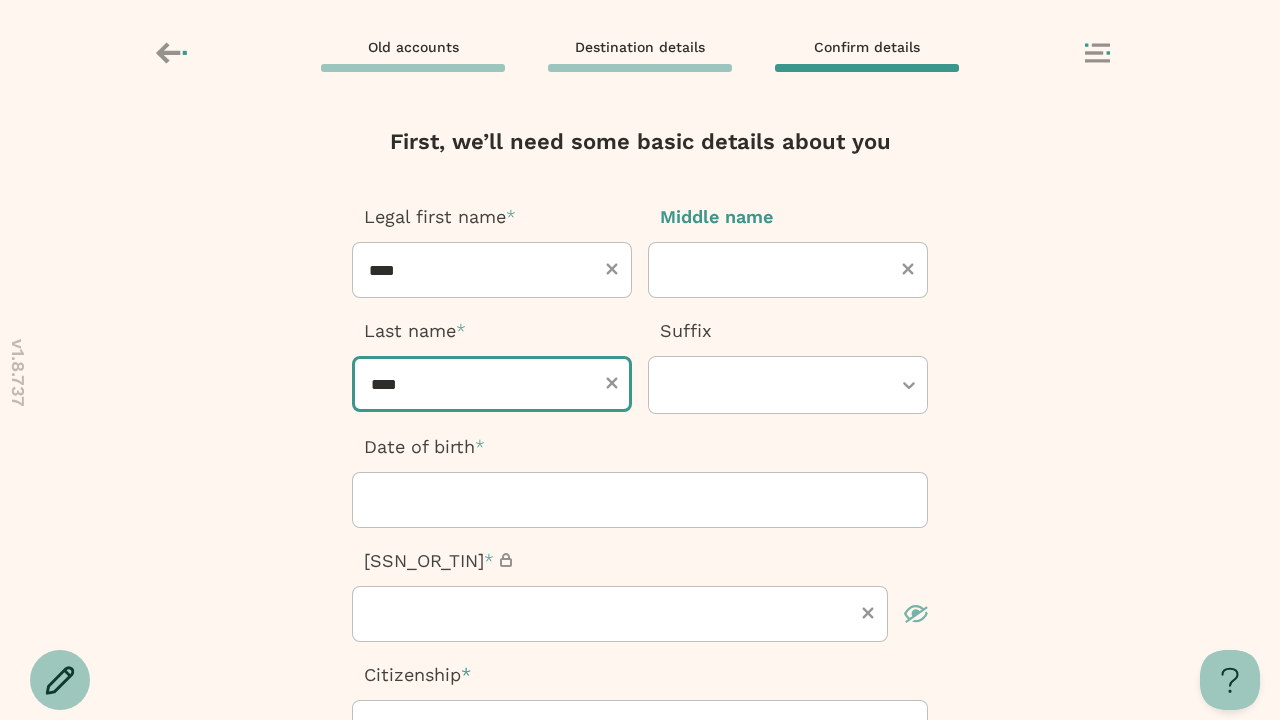 click on "****" at bounding box center (492, 384) 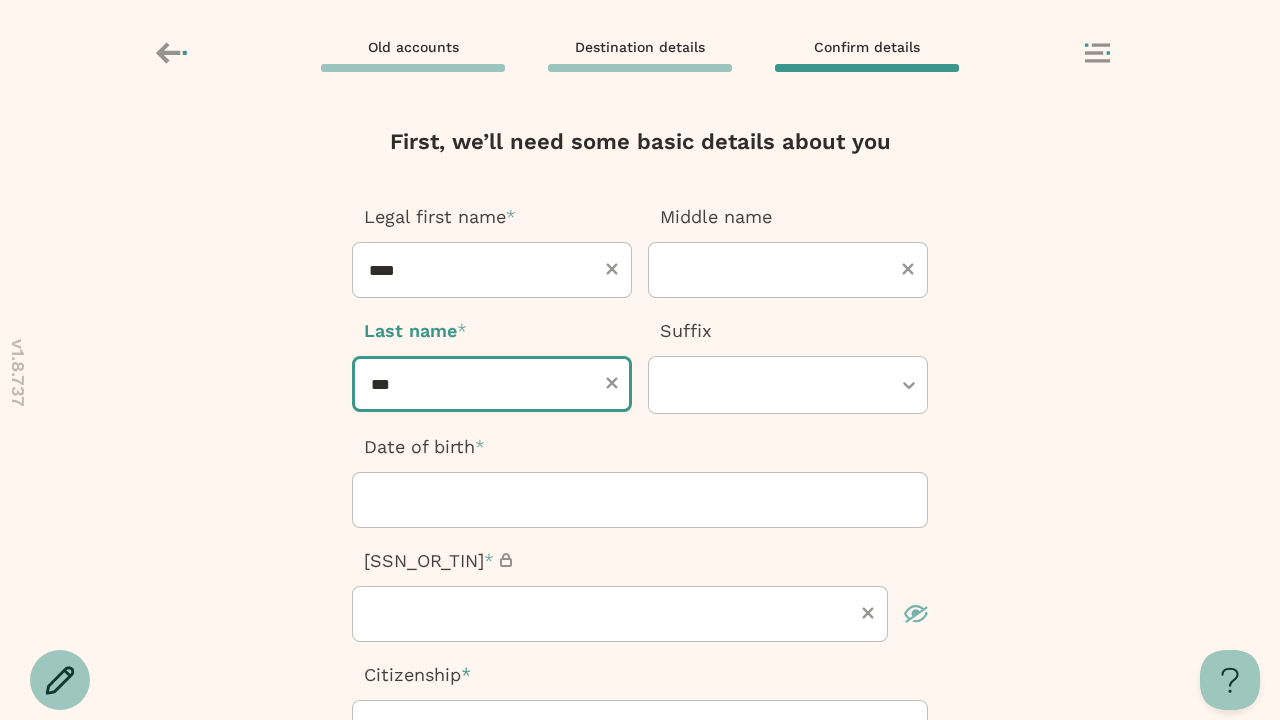 type on "****" 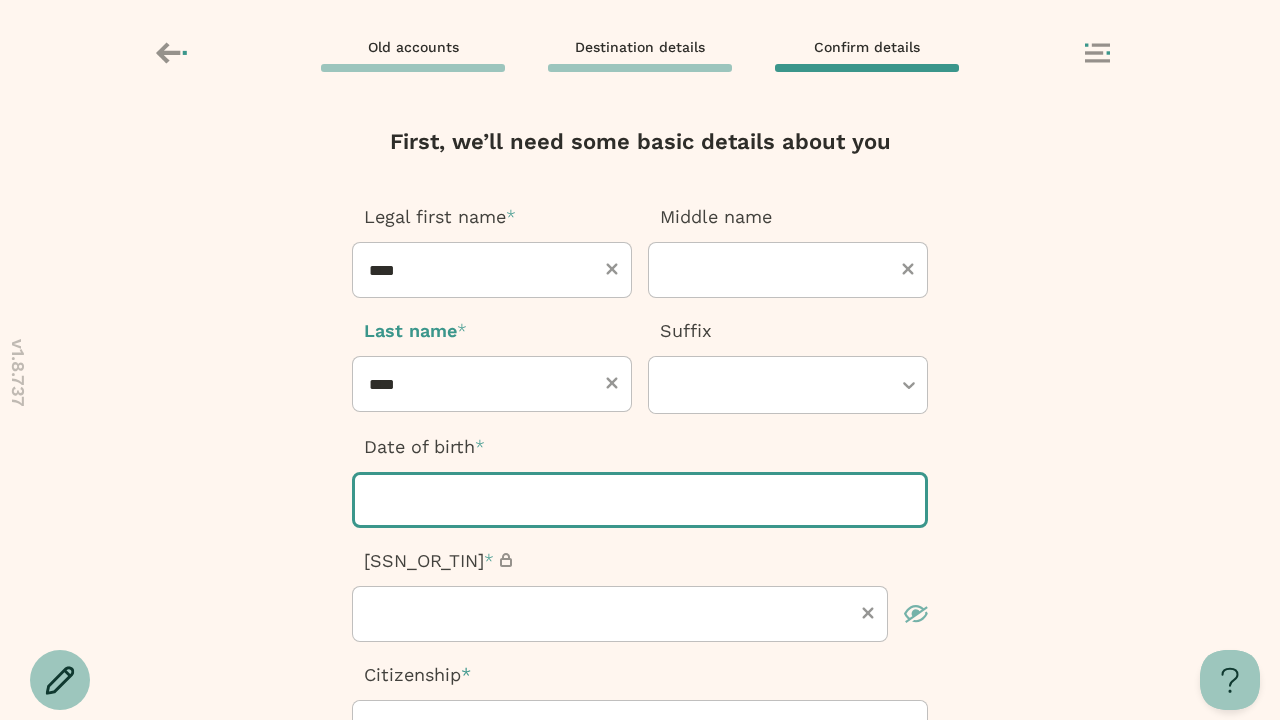 click at bounding box center [640, 500] 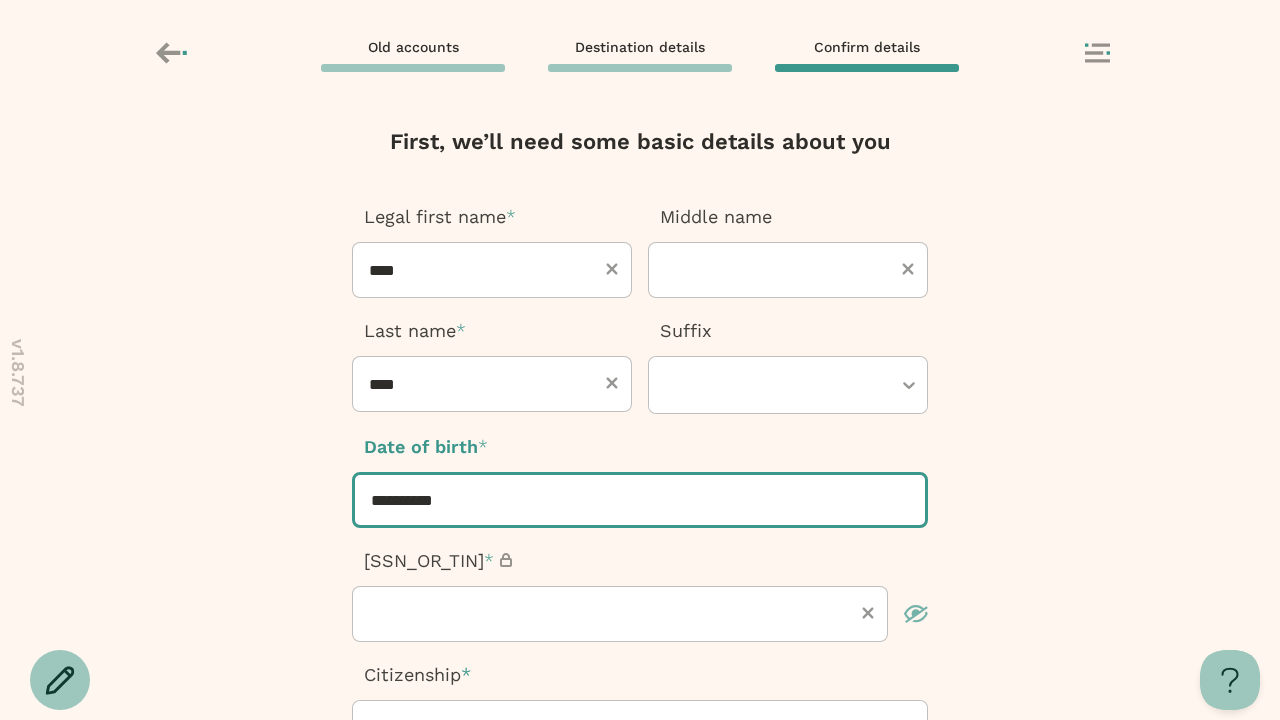 type on "**********" 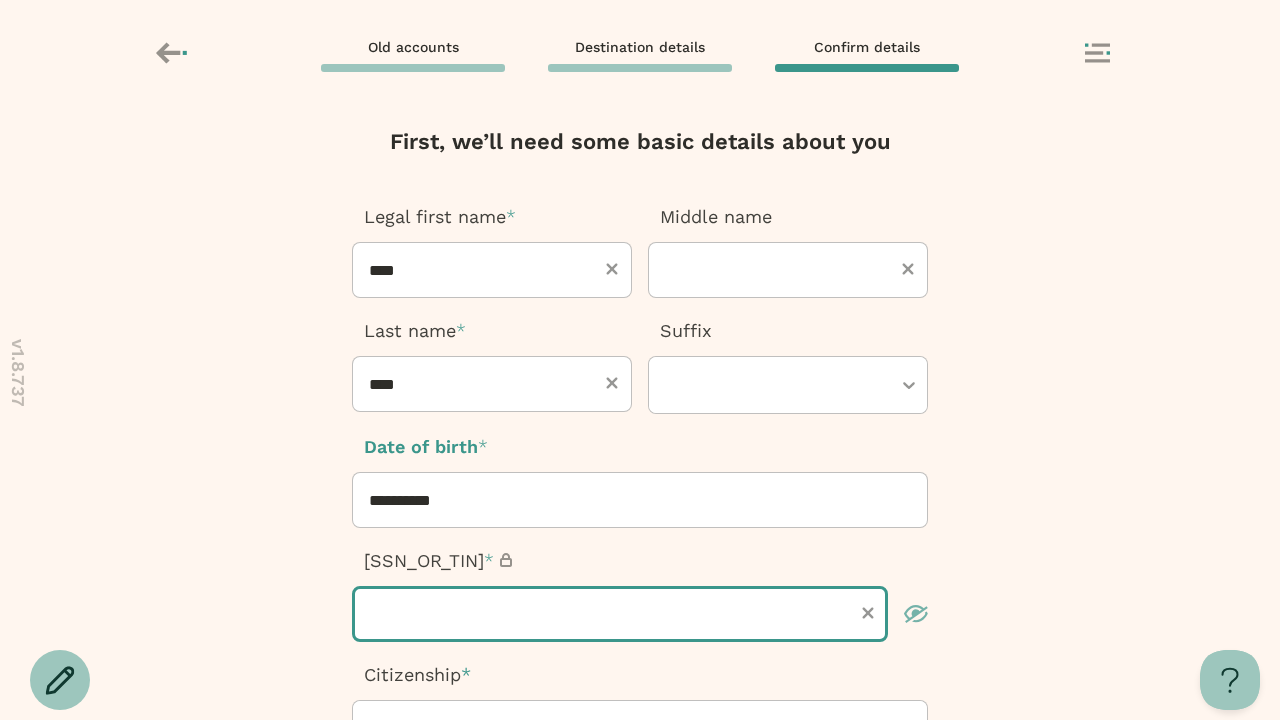 click at bounding box center (620, 614) 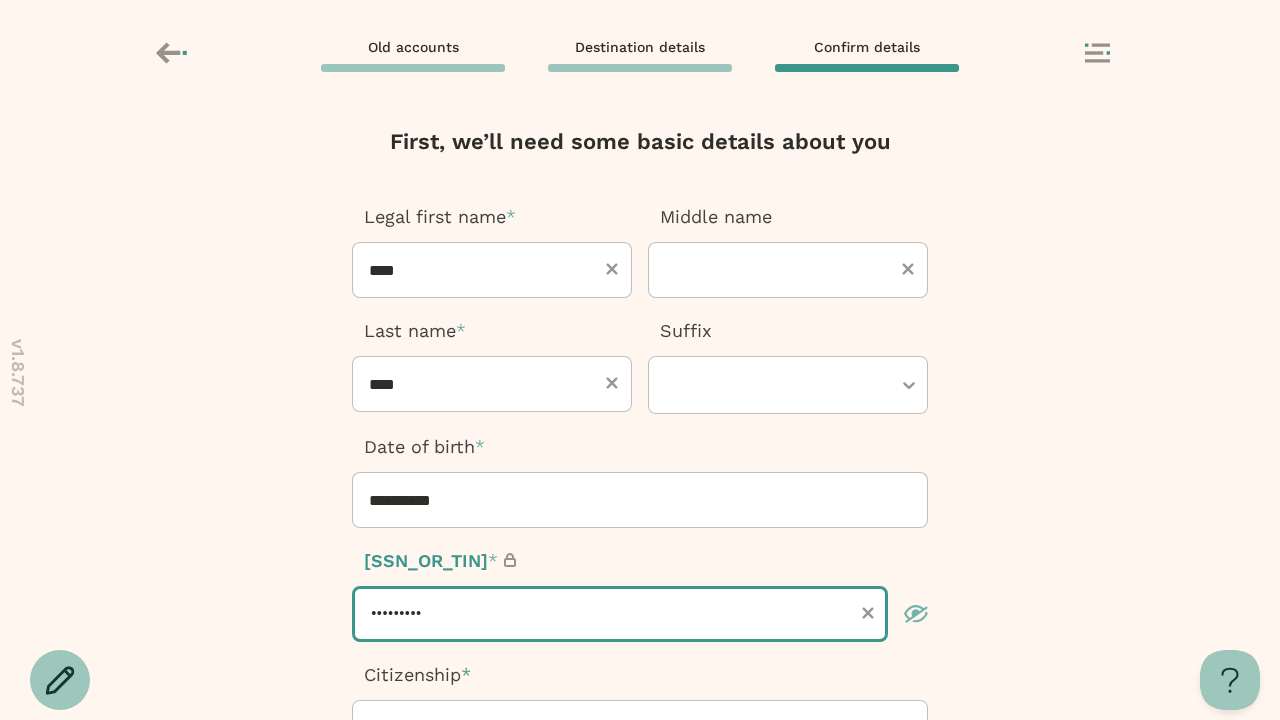 type on "*********" 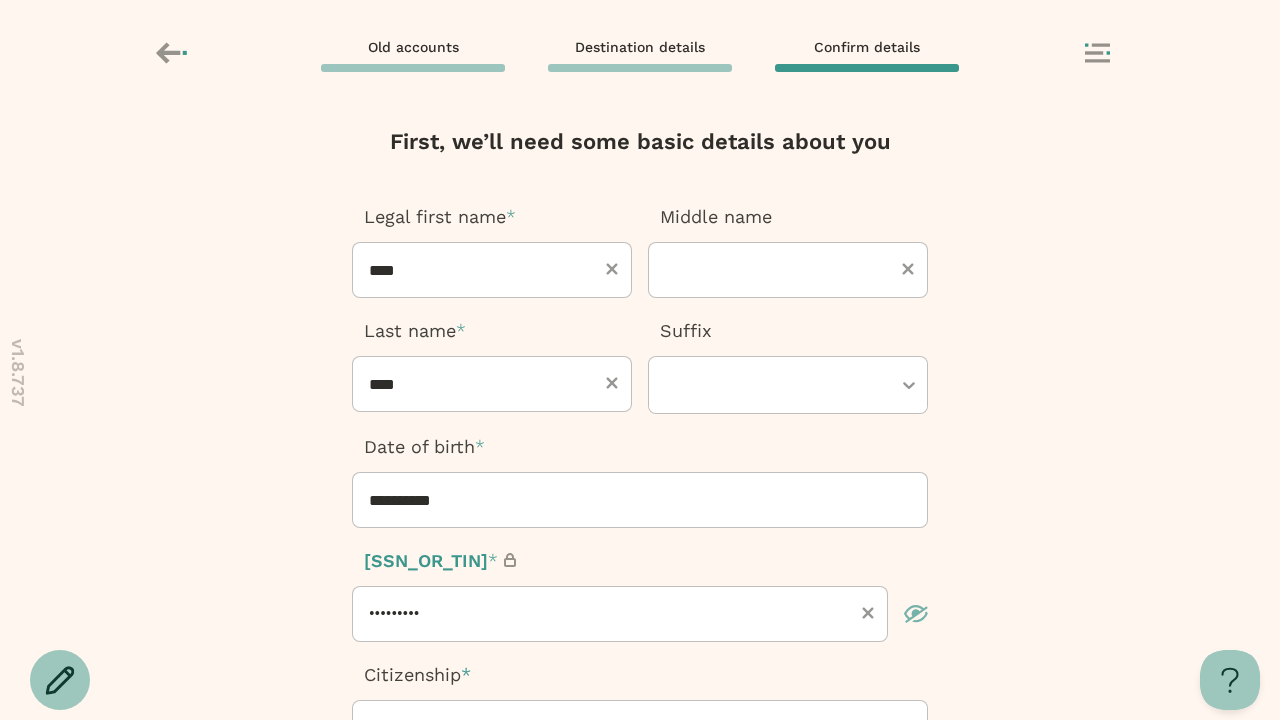 click at bounding box center (630, 729) 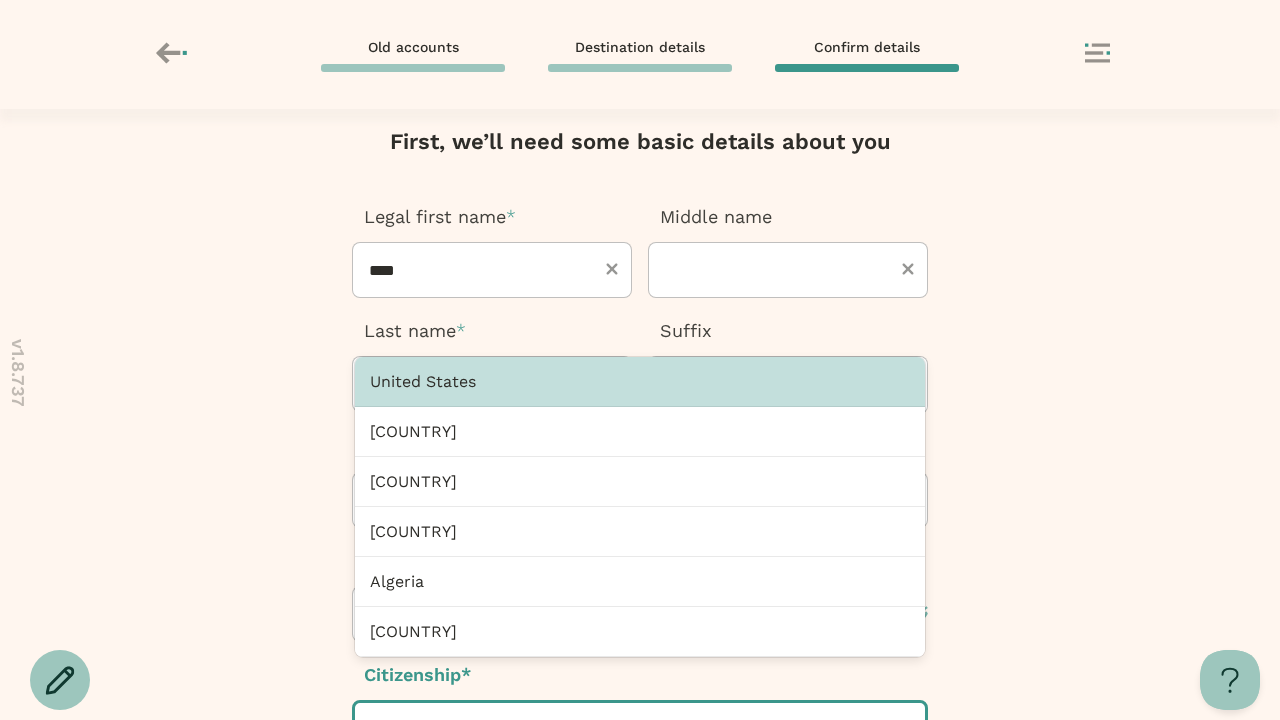 scroll, scrollTop: 38, scrollLeft: 0, axis: vertical 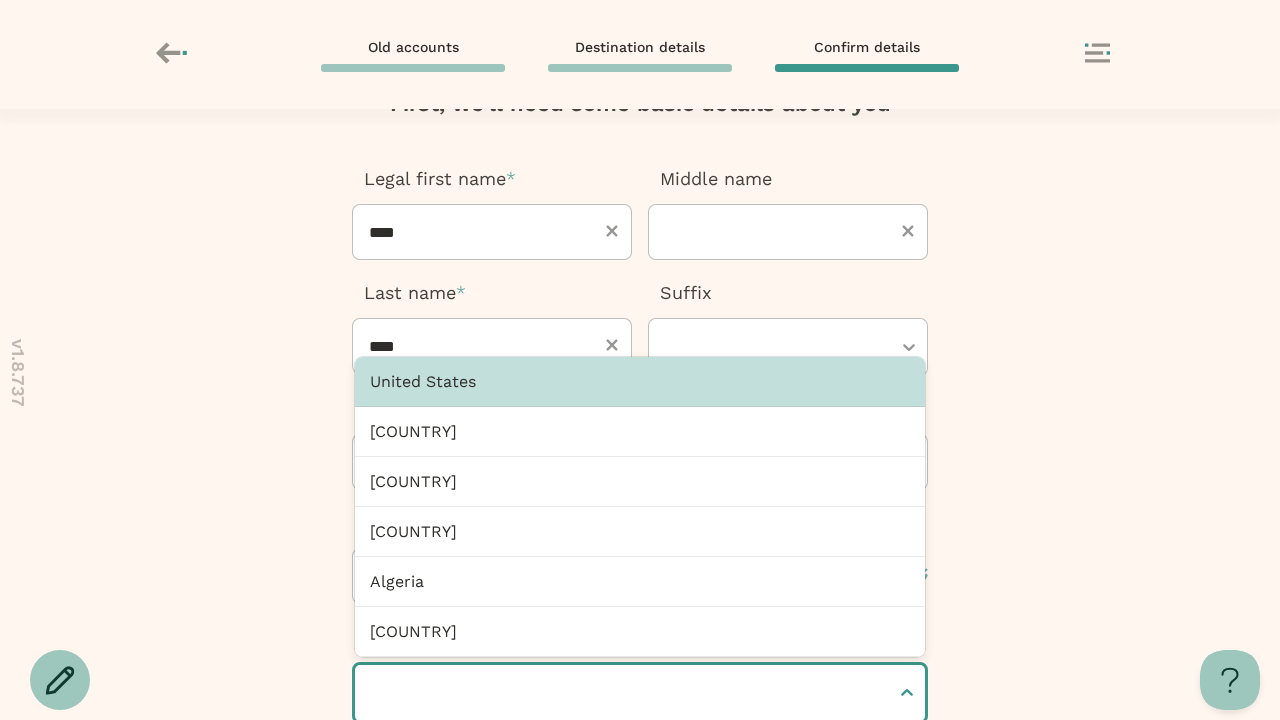click at bounding box center [373, 693] 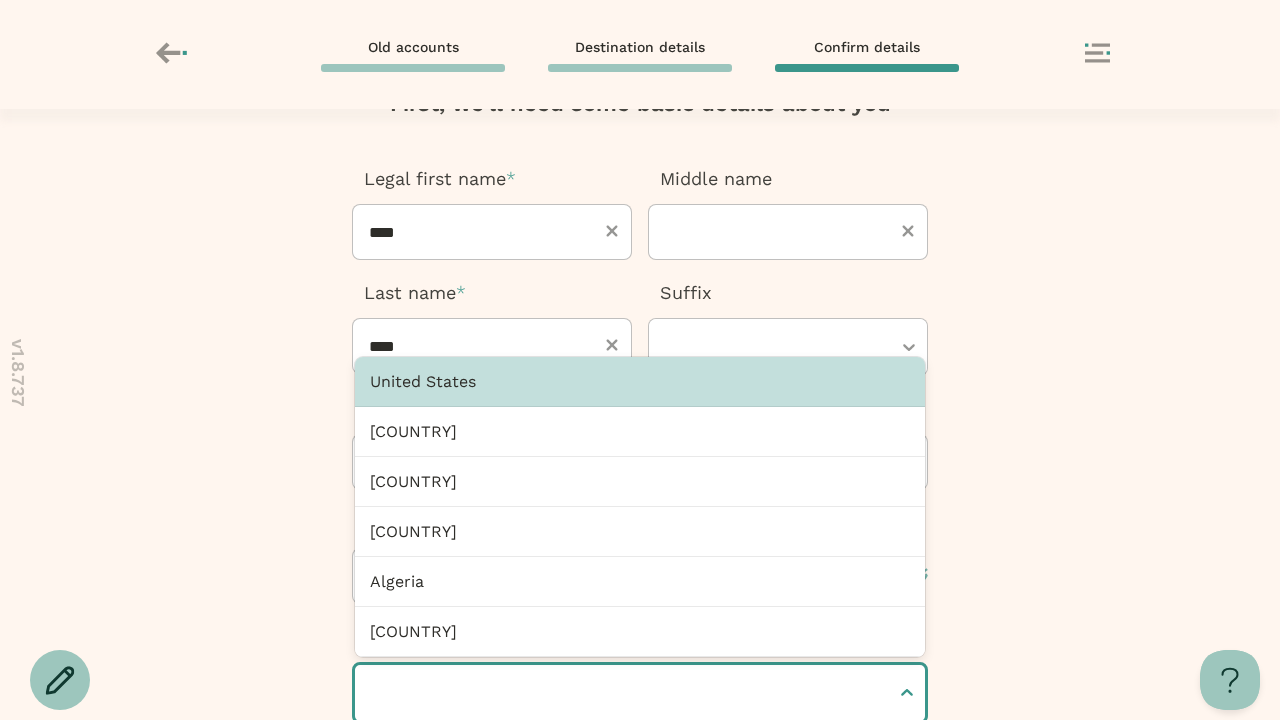 click at bounding box center (373, 693) 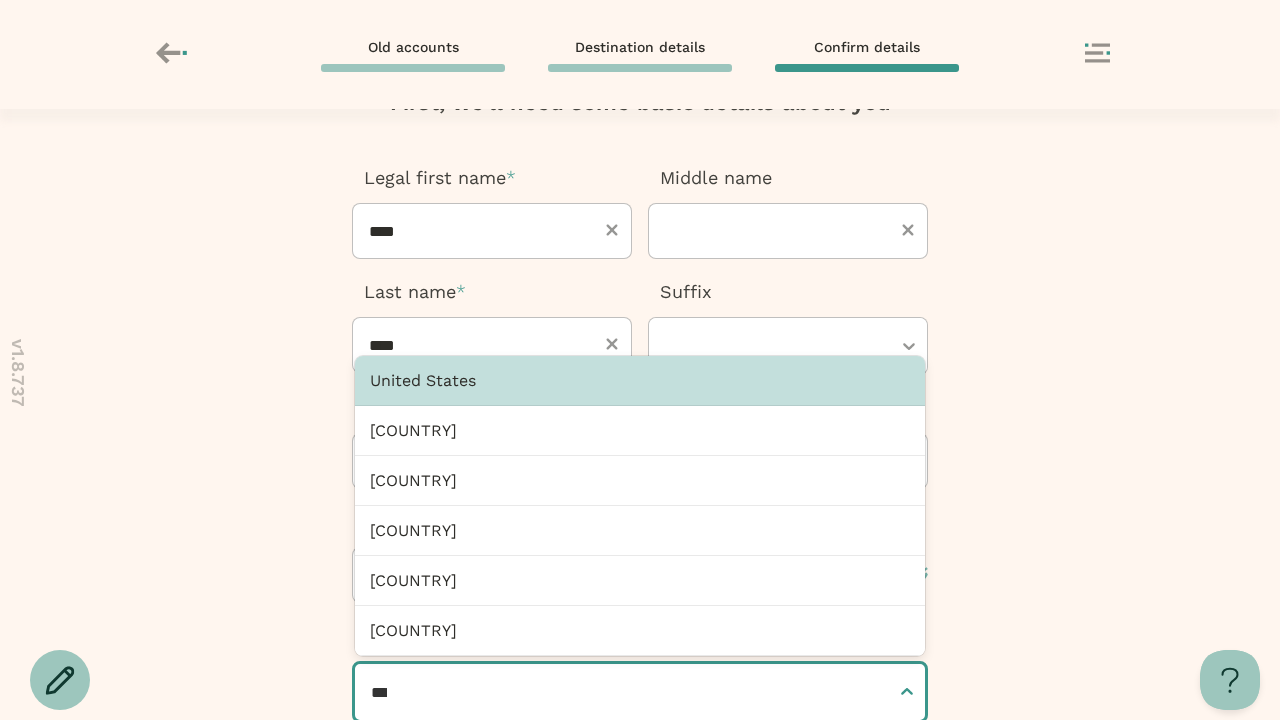 type on "**********" 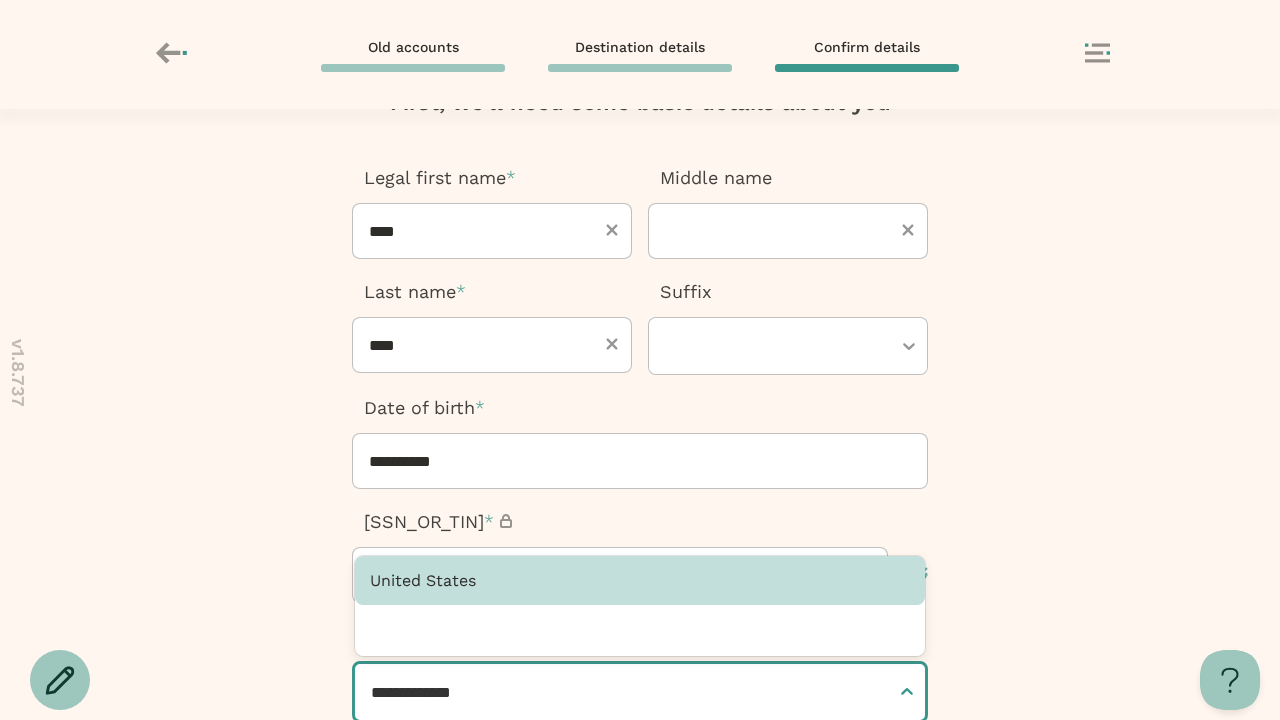 type 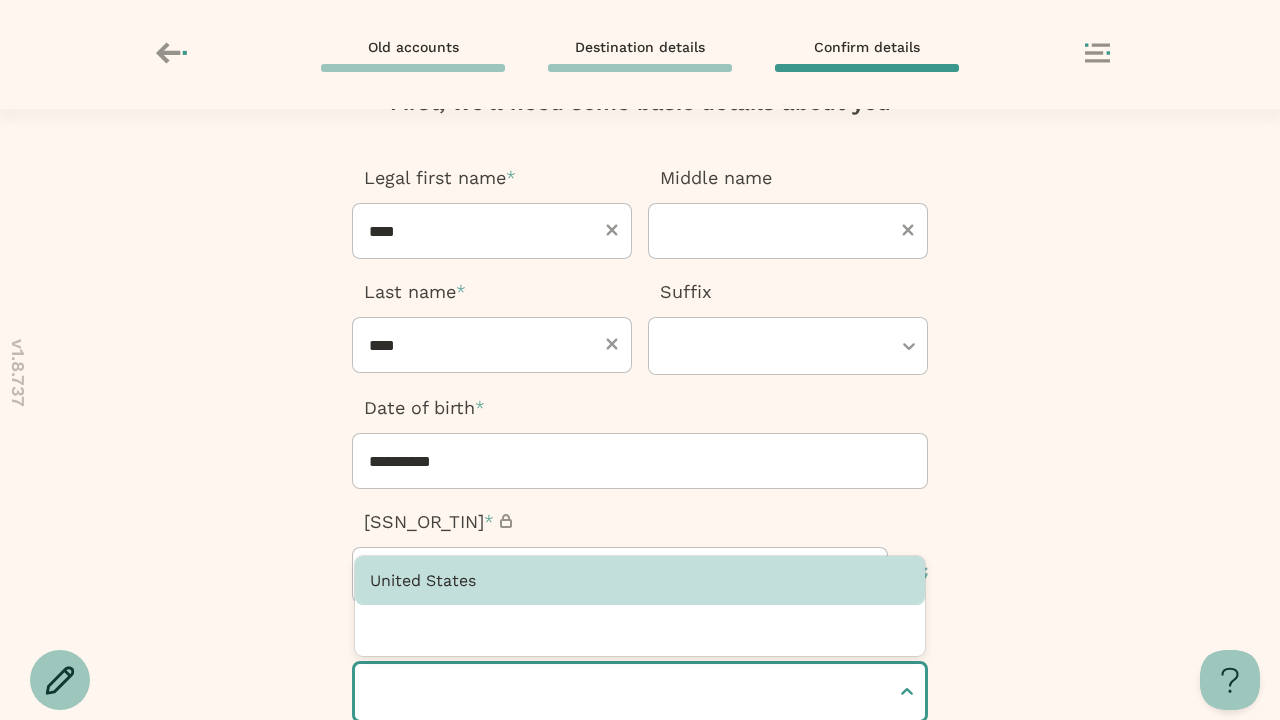 click at bounding box center [640, 891] 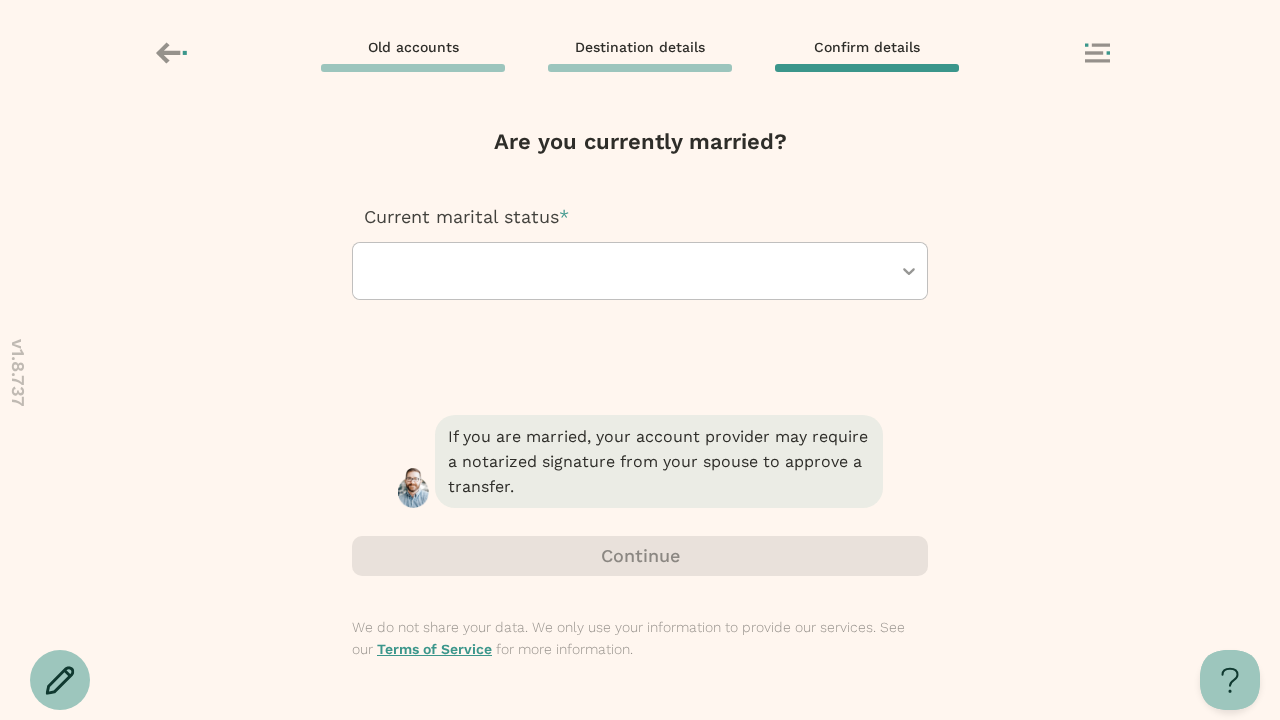 scroll, scrollTop: 0, scrollLeft: 0, axis: both 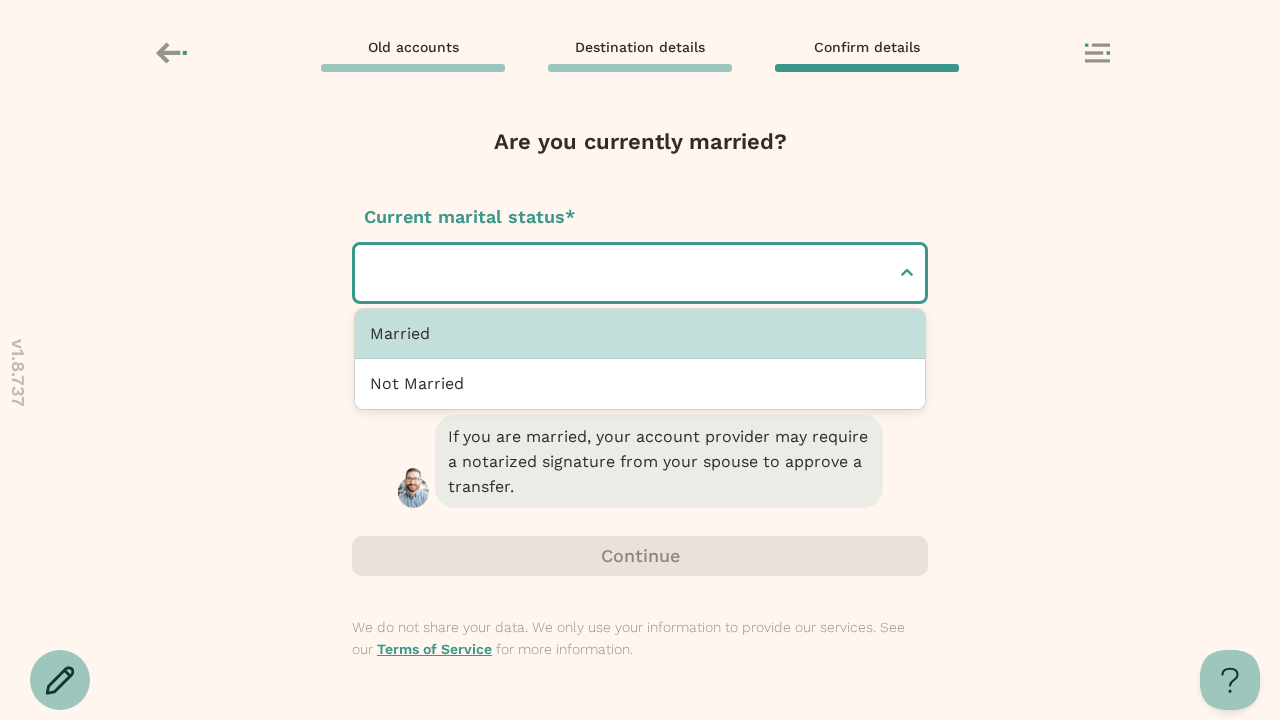 click at bounding box center (373, 273) 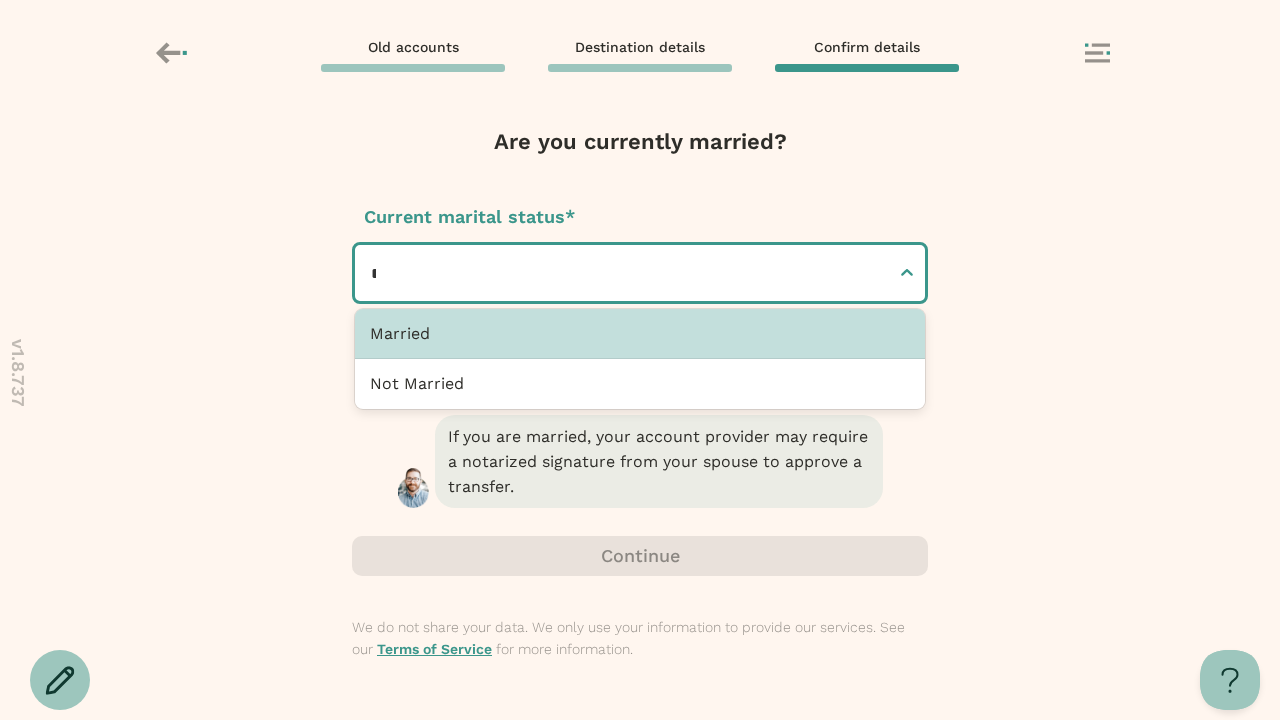 type on "**********" 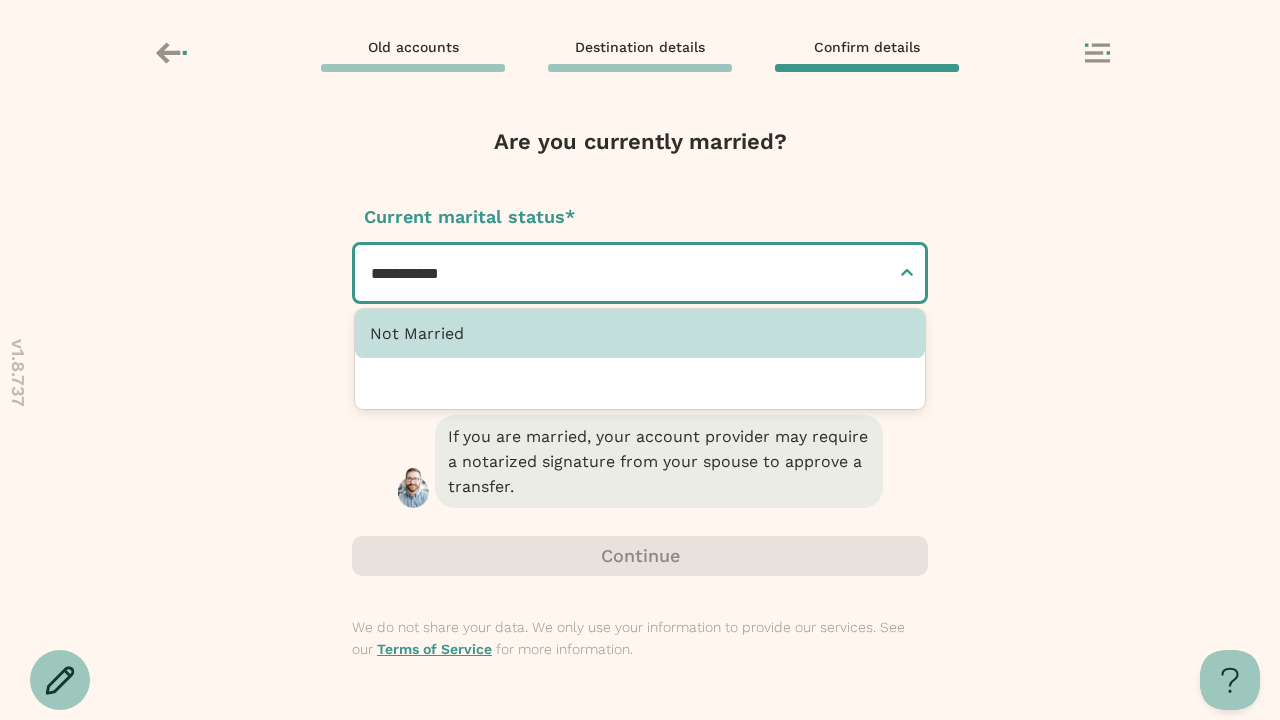 type 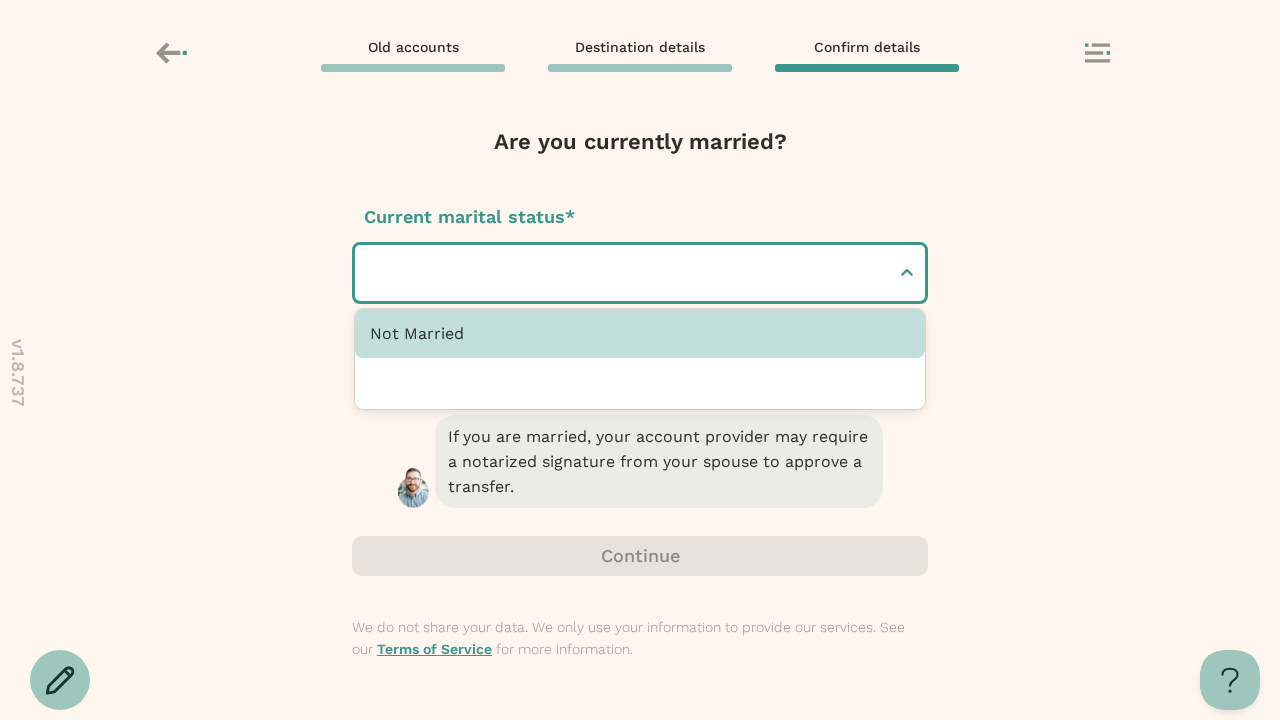 click at bounding box center [640, 556] 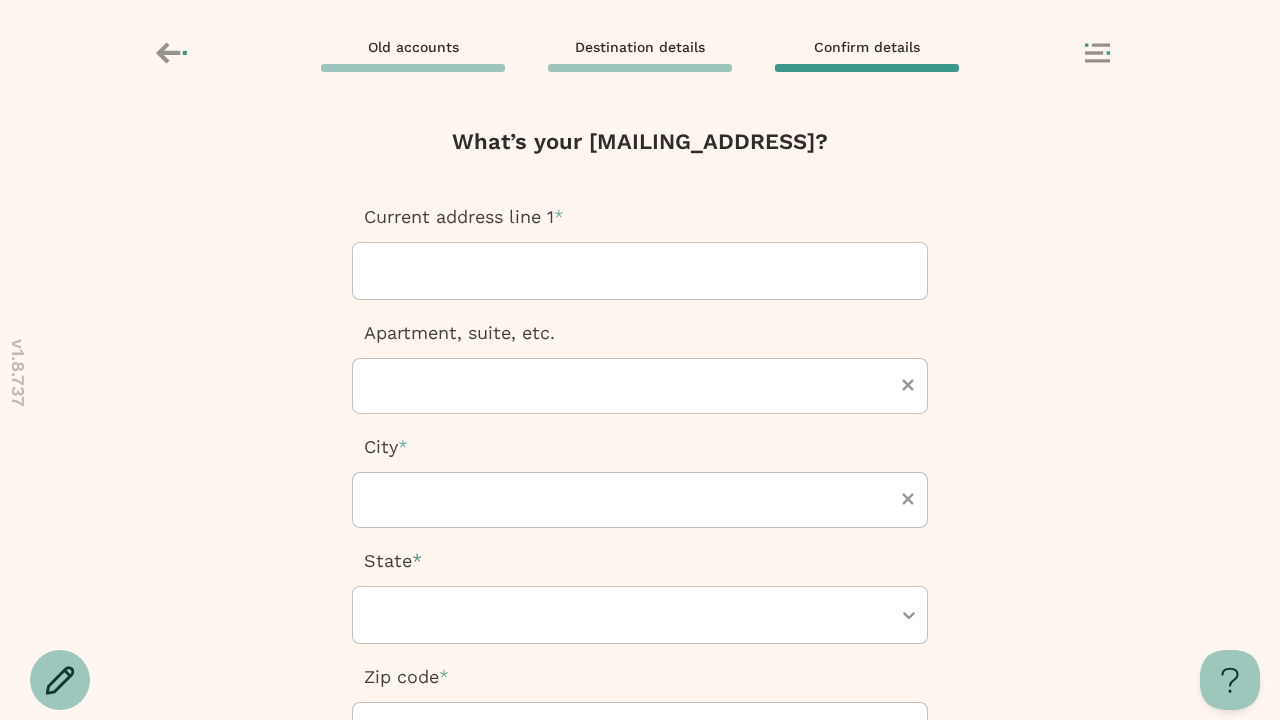 click at bounding box center (371, 271) 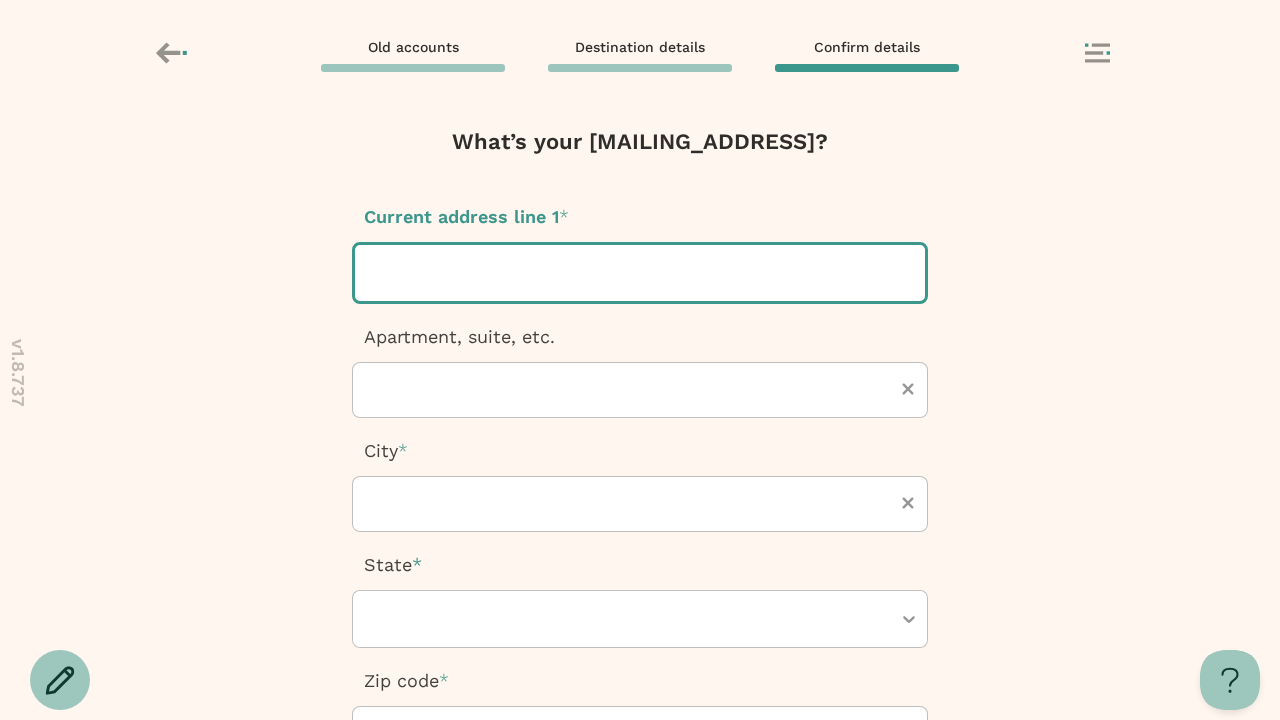 click at bounding box center (373, 273) 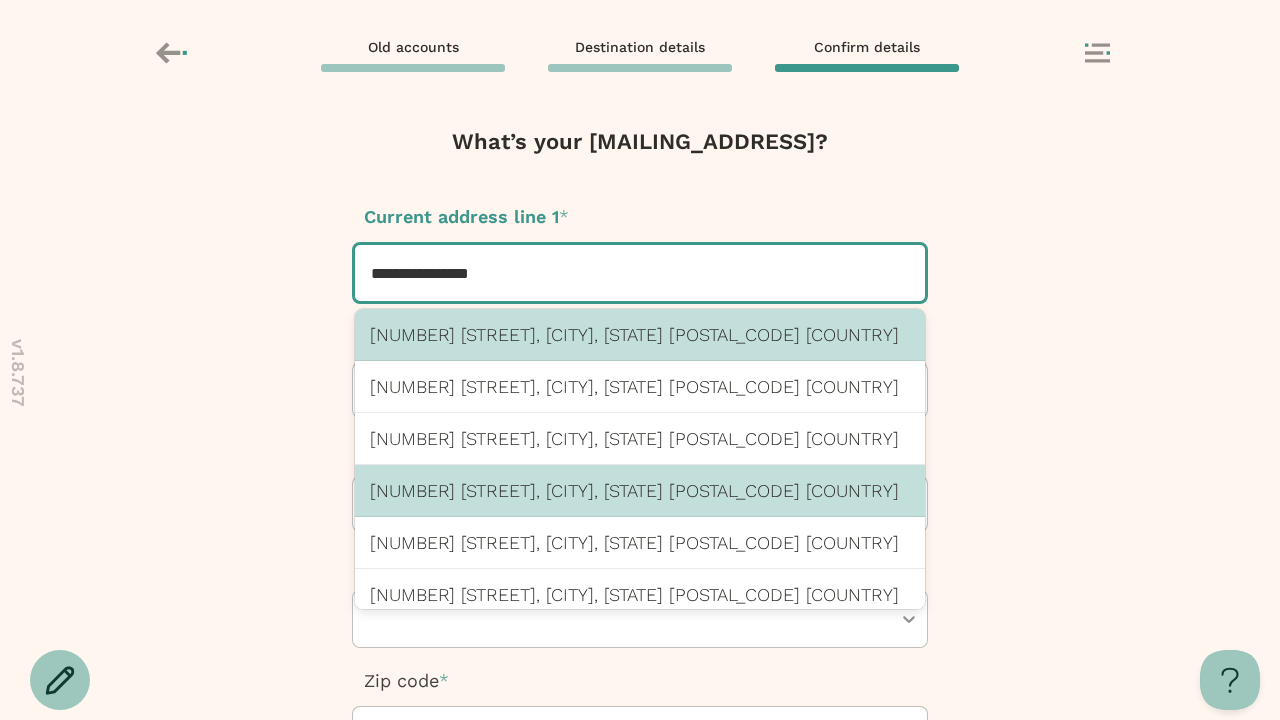 click on "[NUMBER] [STREET], [CITY], [STATE] [POSTAL_CODE] [COUNTRY]" at bounding box center [640, 490] 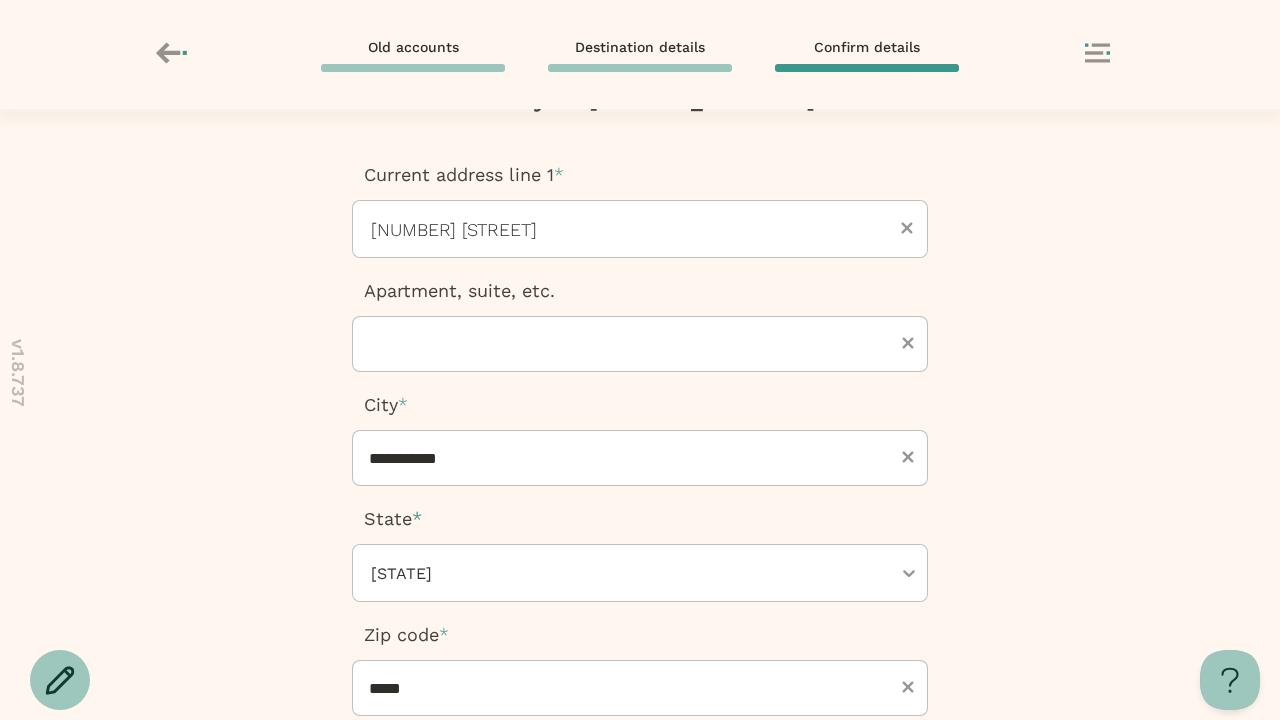 click at bounding box center (640, 884) 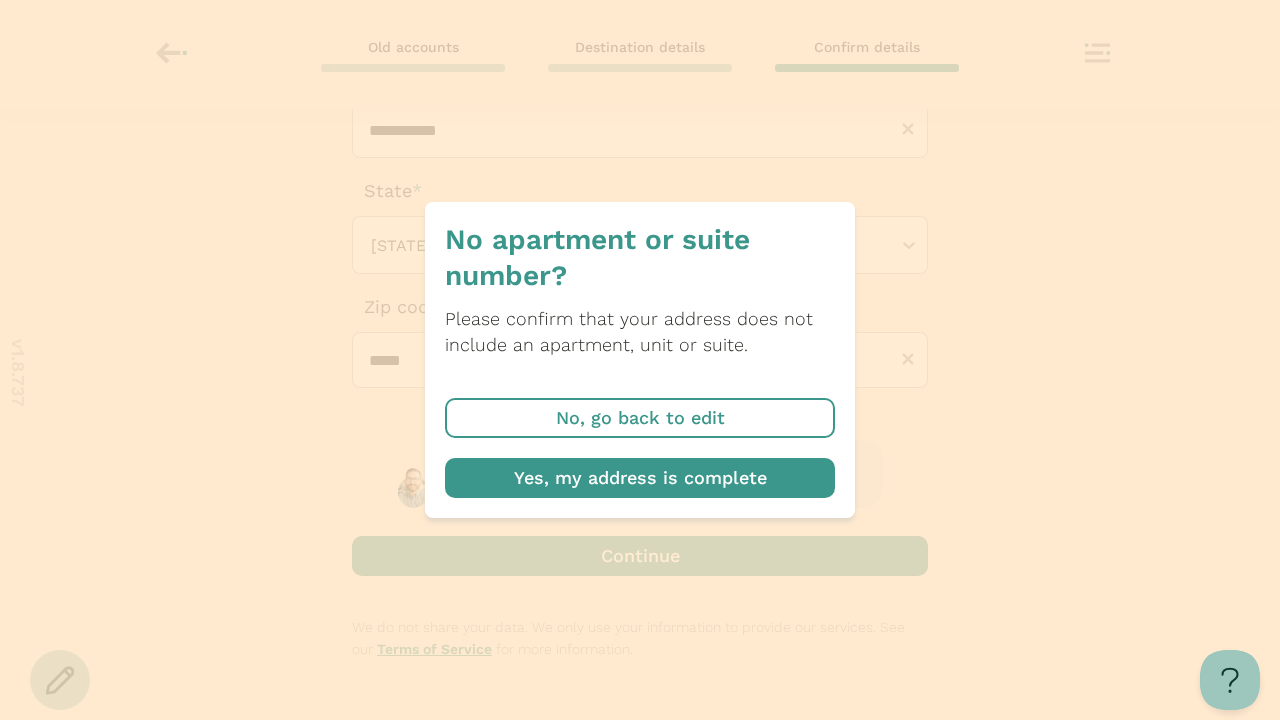 click at bounding box center (640, 478) 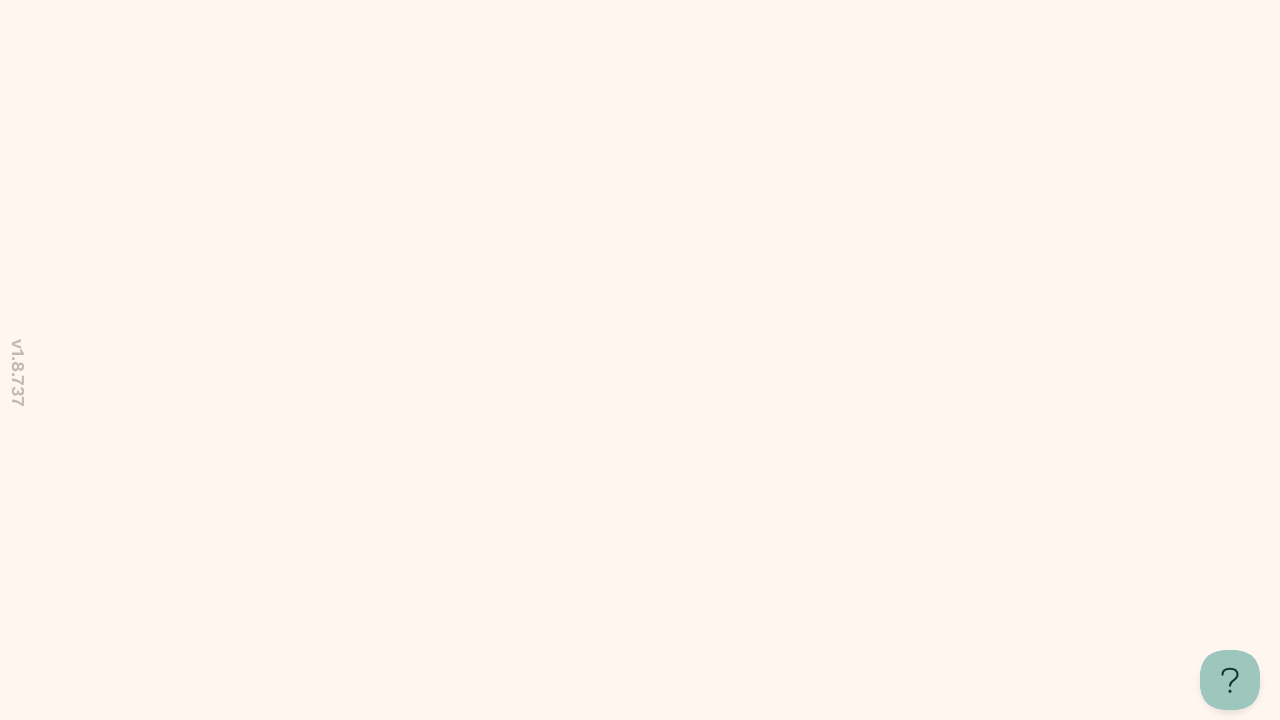 scroll, scrollTop: 0, scrollLeft: 0, axis: both 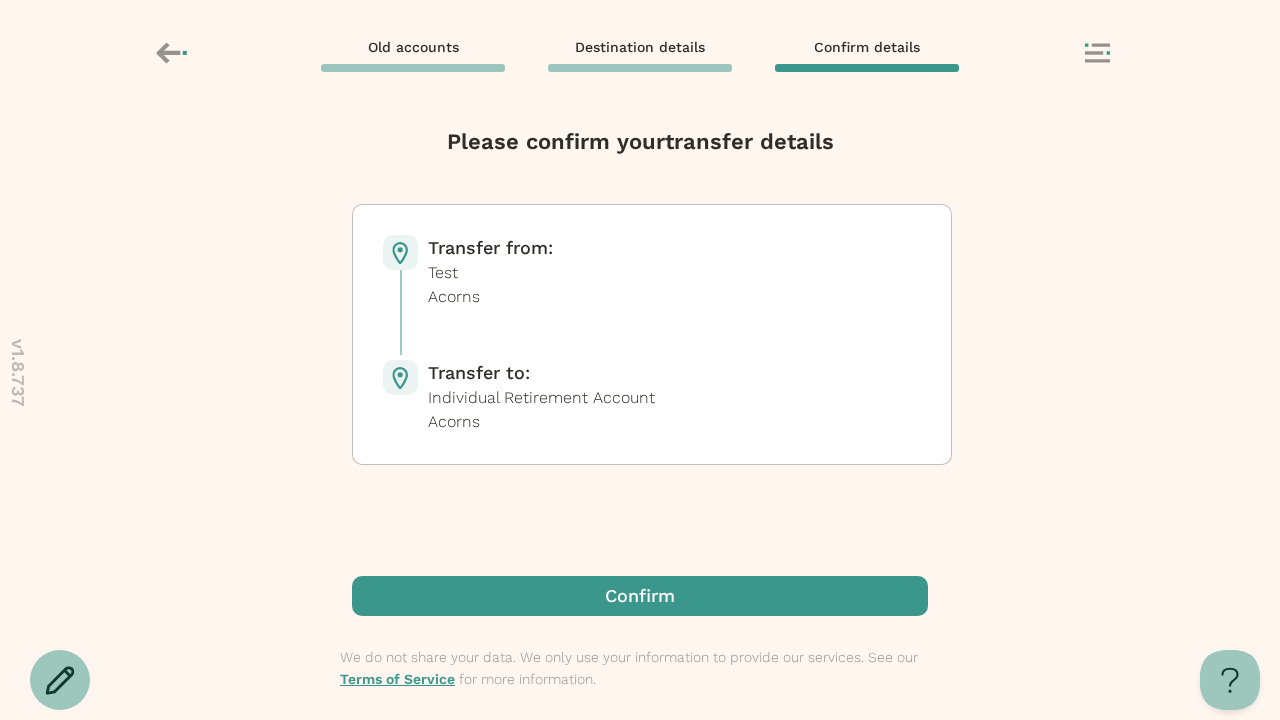 click at bounding box center [640, 596] 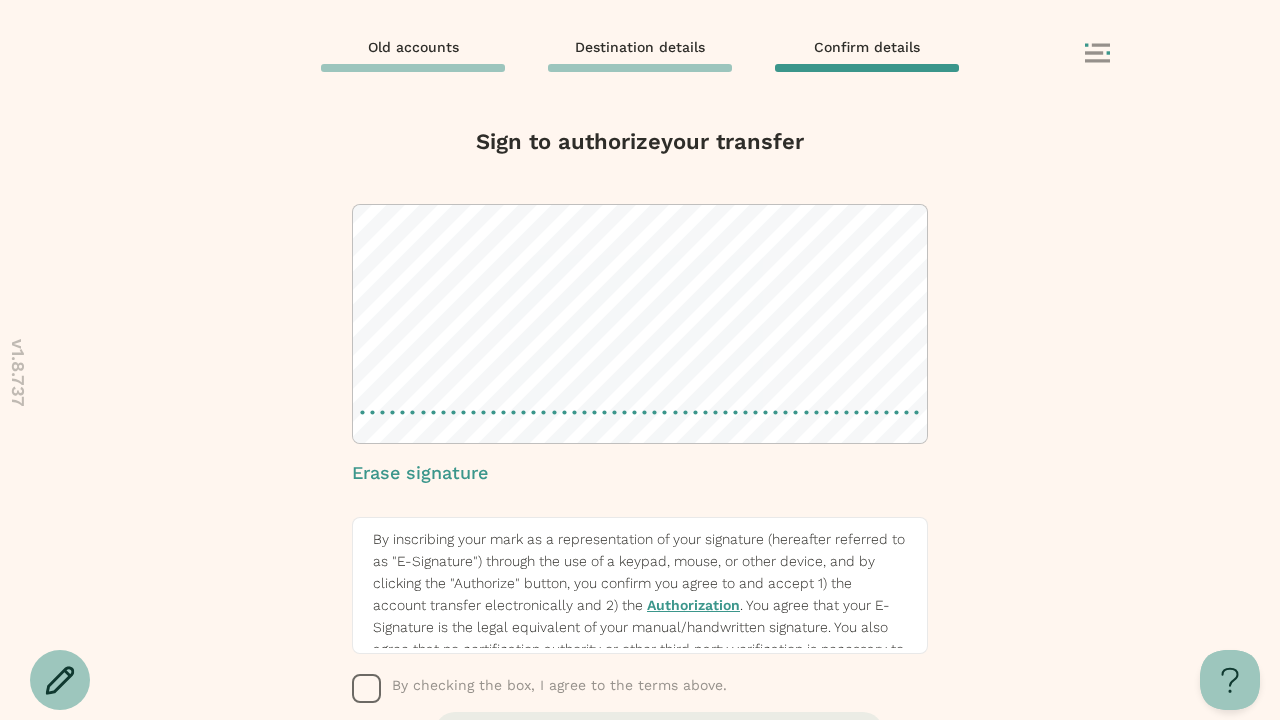 click 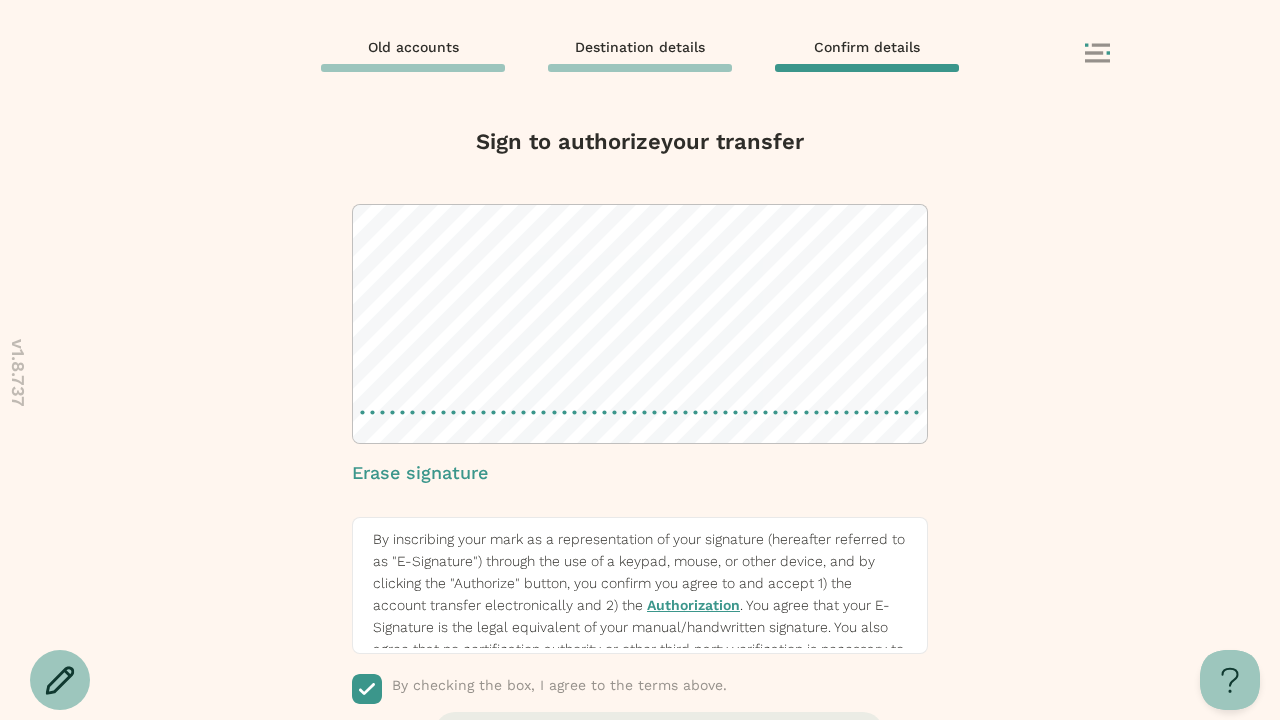 click at bounding box center (640, 853) 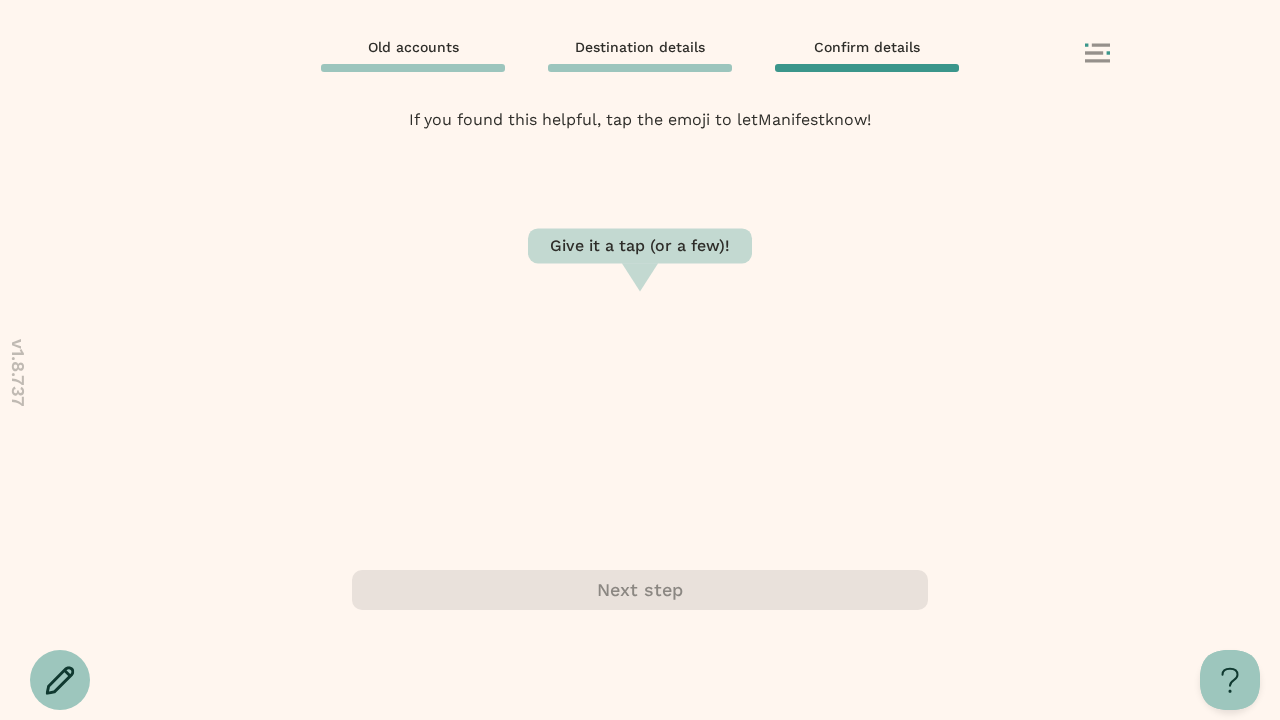 scroll, scrollTop: 0, scrollLeft: 0, axis: both 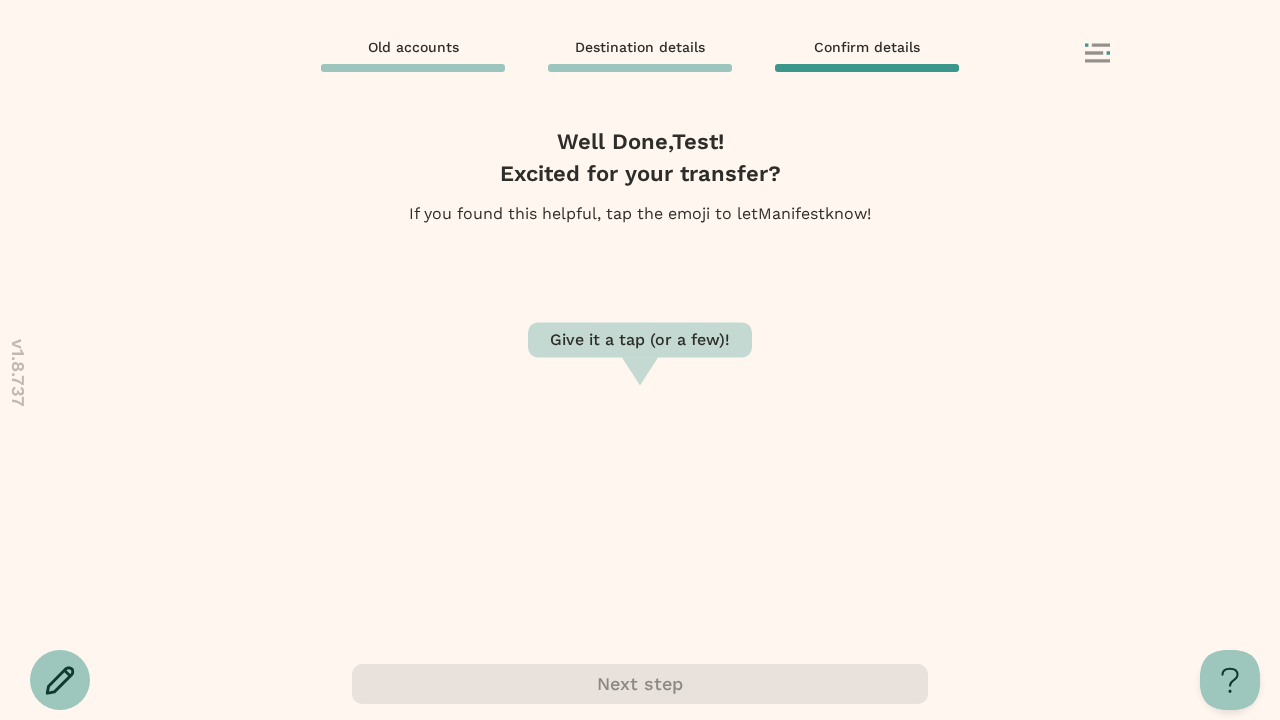 click 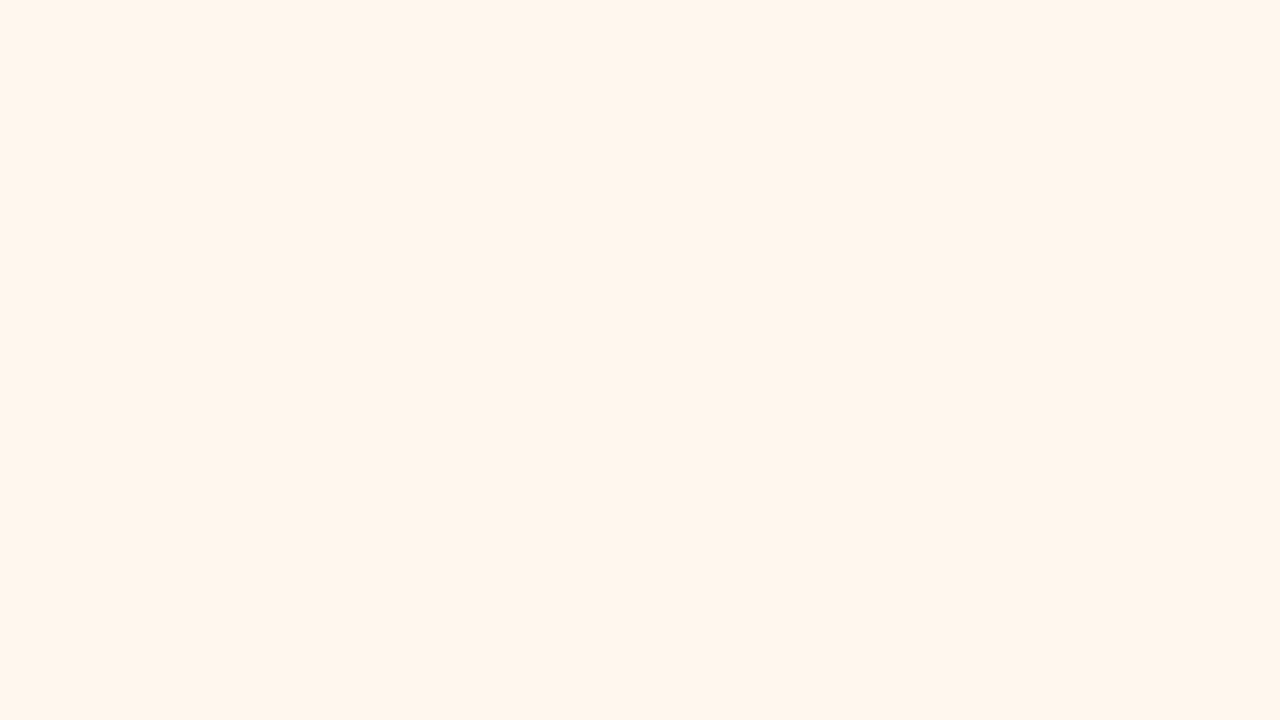 scroll, scrollTop: 0, scrollLeft: 0, axis: both 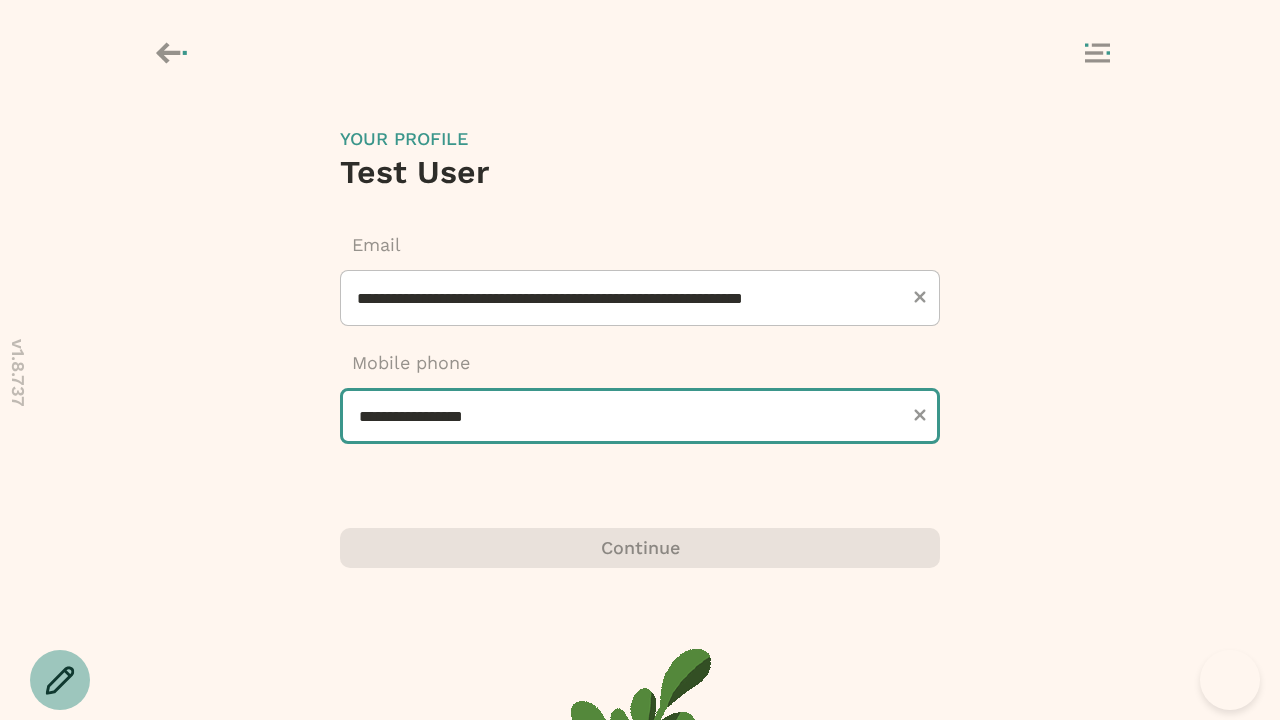 click on "**********" at bounding box center (640, 416) 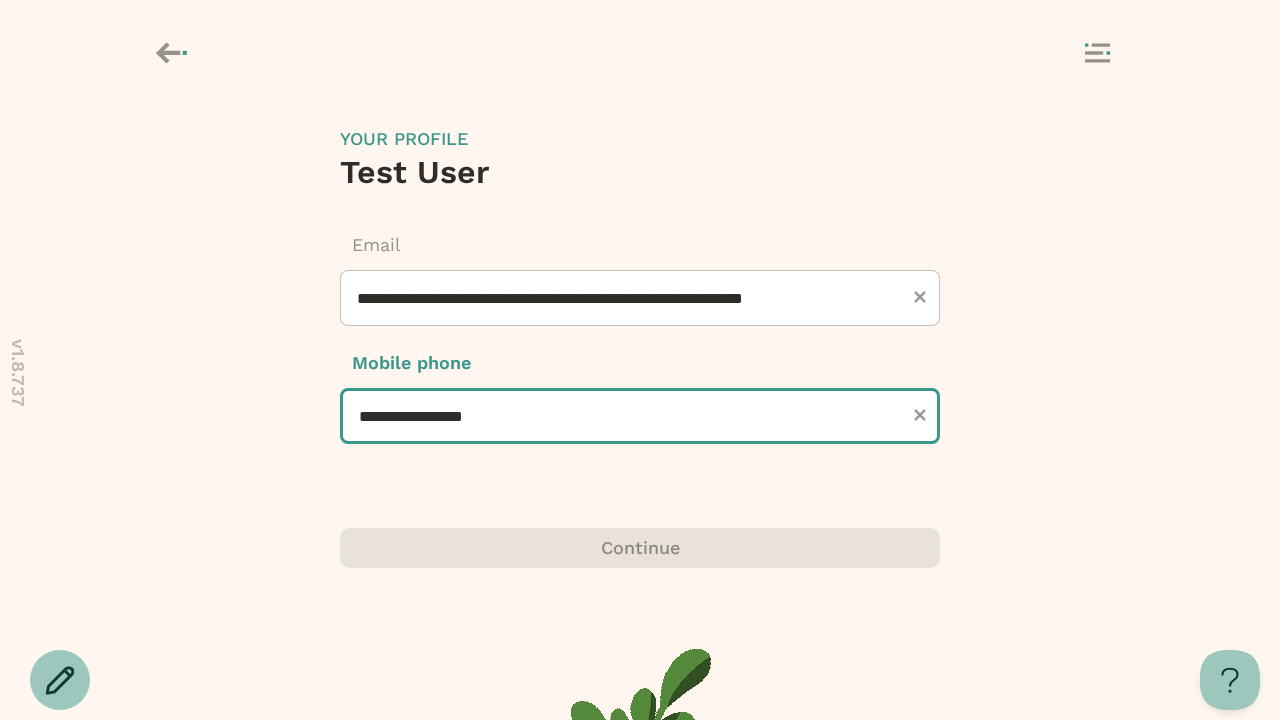 scroll, scrollTop: 0, scrollLeft: 0, axis: both 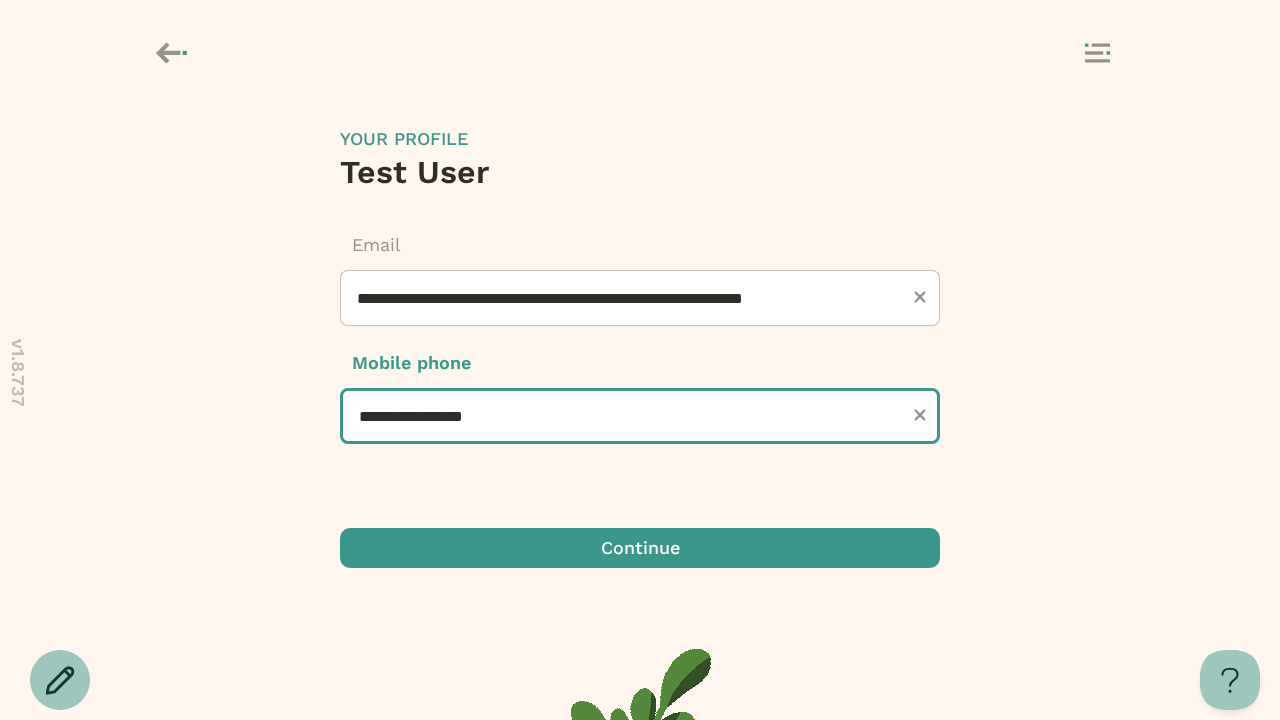 type on "**********" 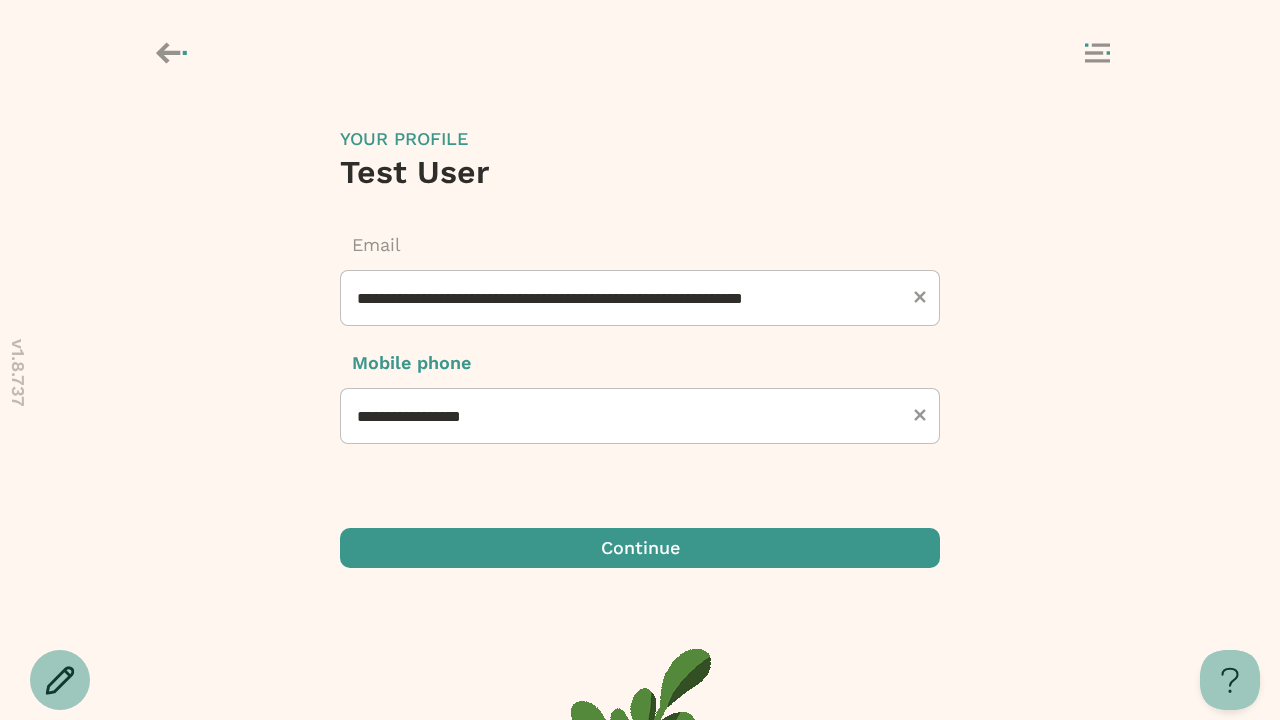 click at bounding box center (640, 548) 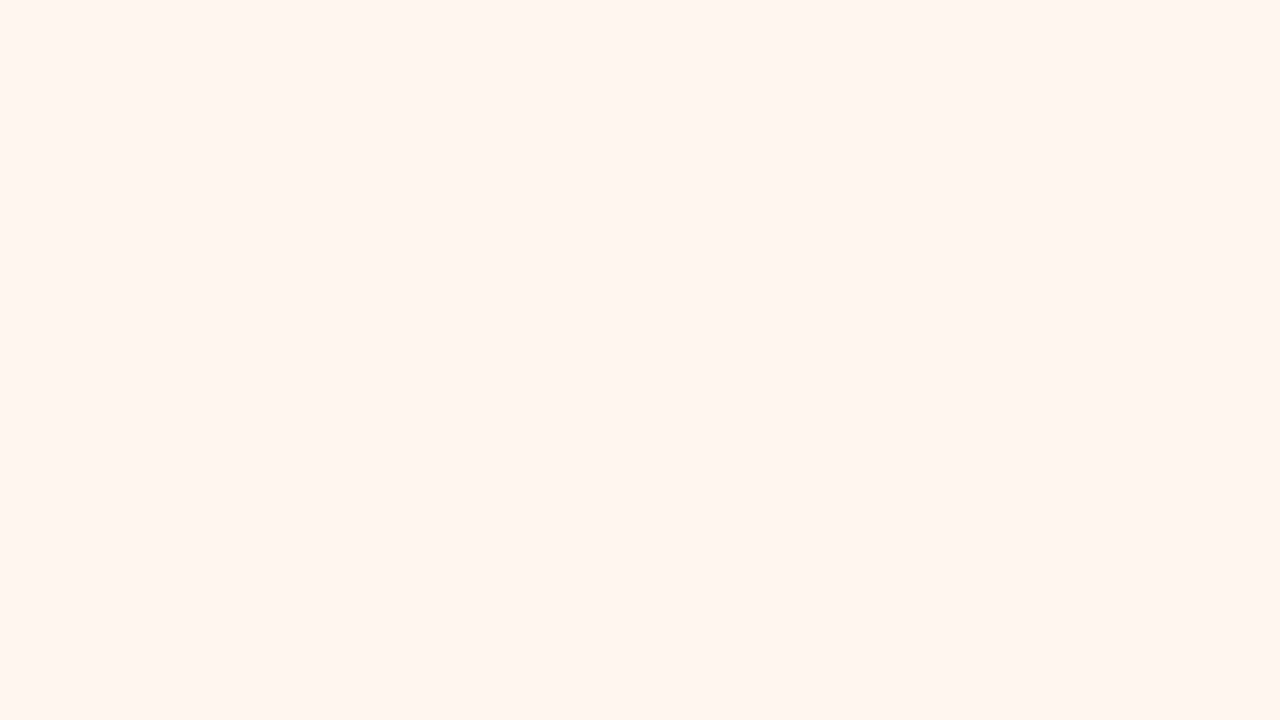scroll, scrollTop: 0, scrollLeft: 0, axis: both 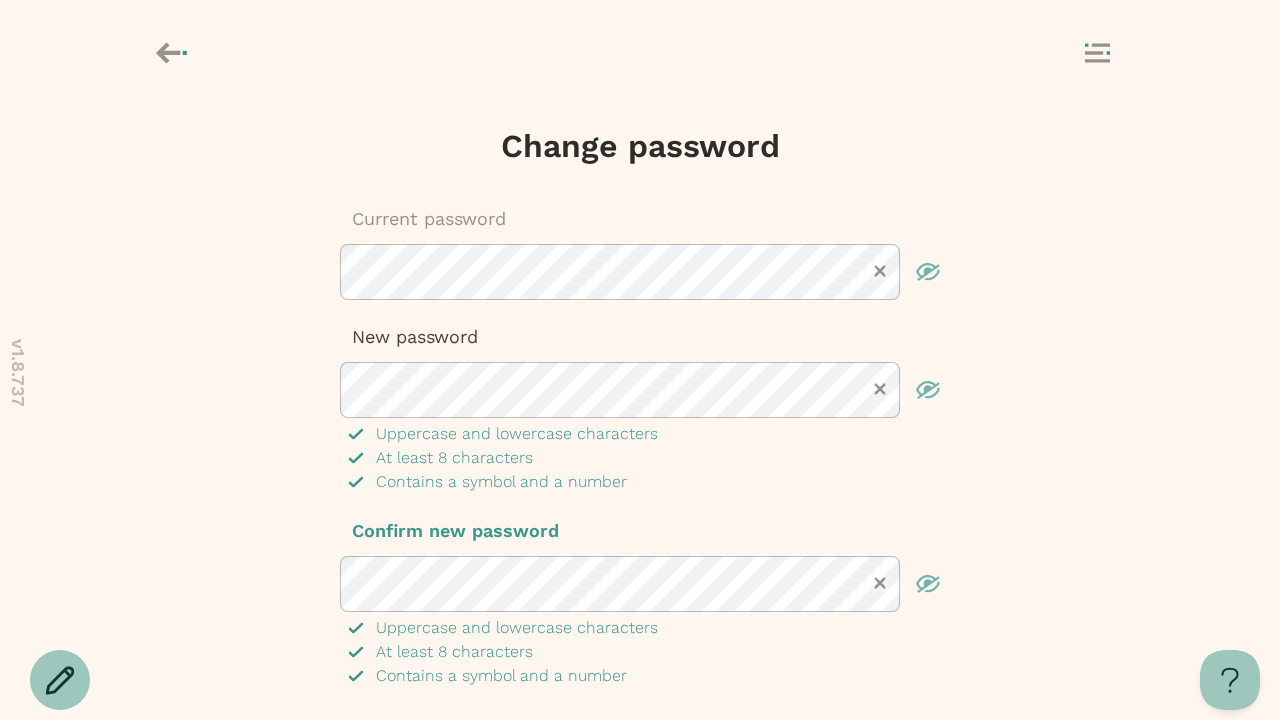 click at bounding box center [640, 748] 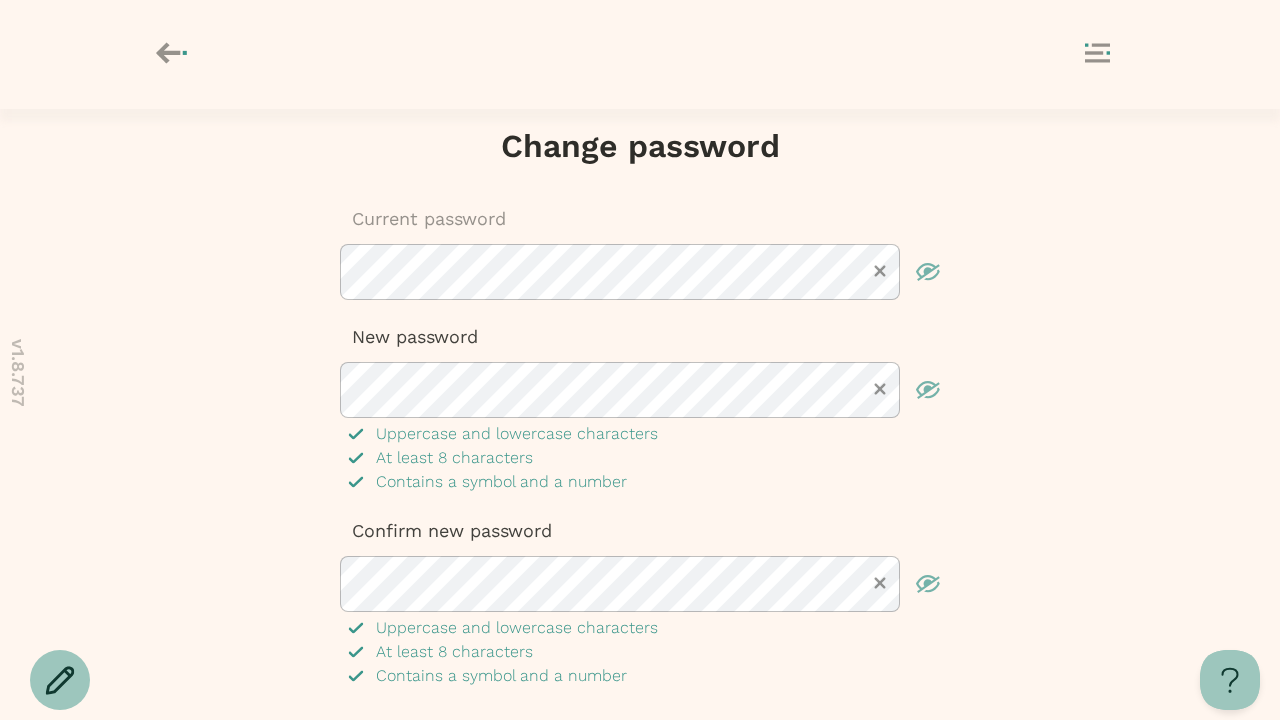 scroll, scrollTop: 78, scrollLeft: 0, axis: vertical 